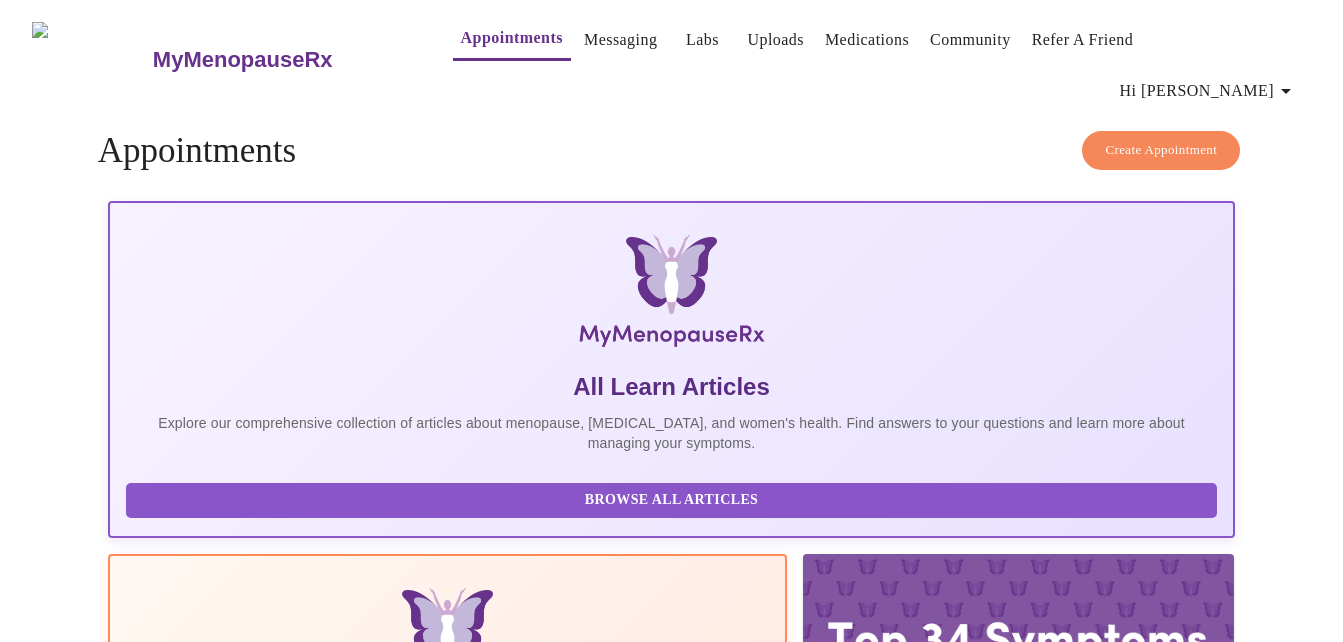 scroll, scrollTop: 0, scrollLeft: 0, axis: both 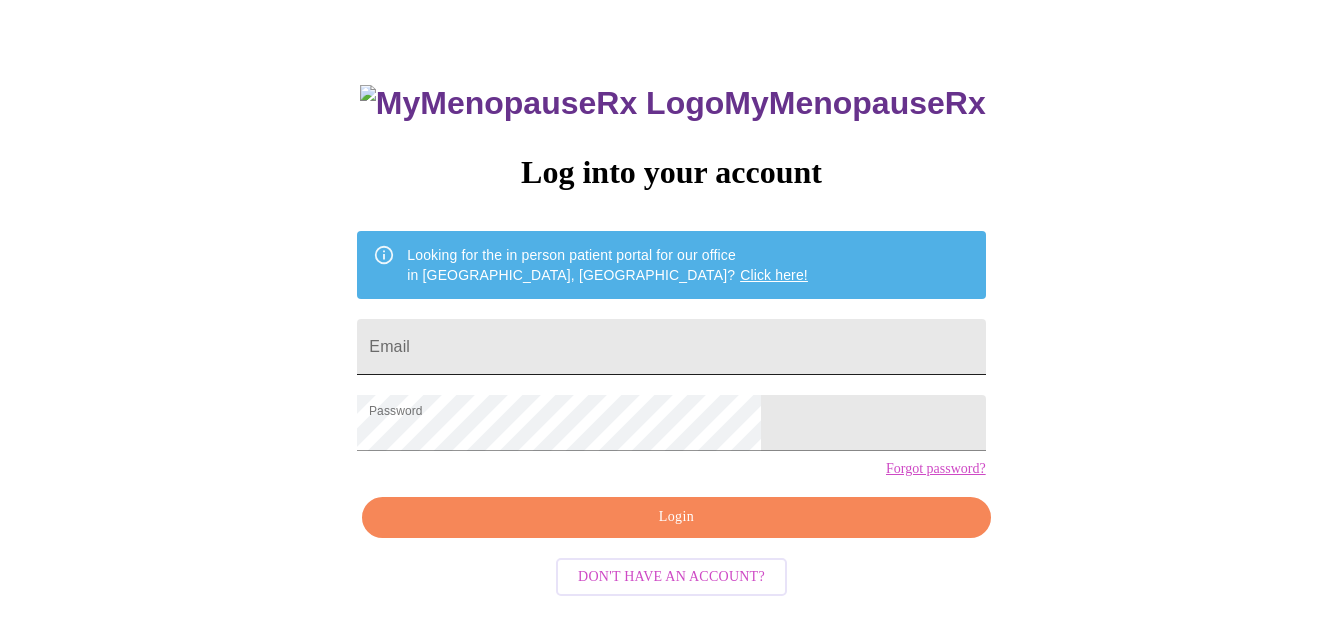 click on "Email" at bounding box center [671, 347] 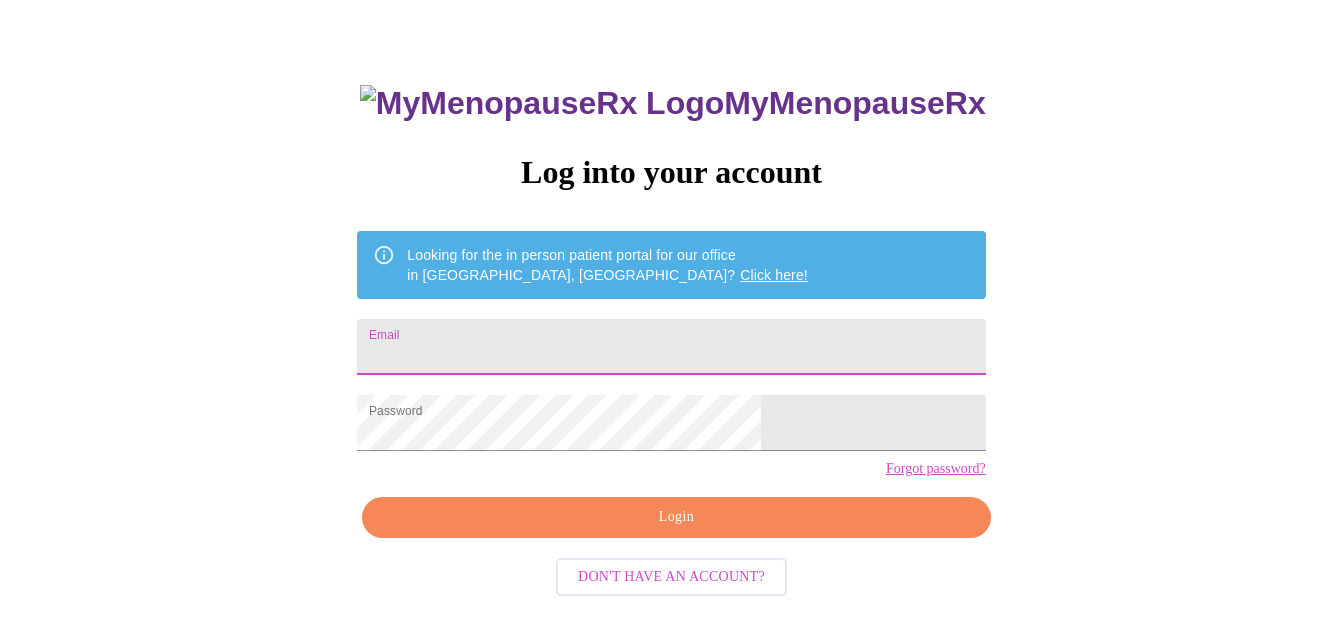 type on "[EMAIL_ADDRESS][DOMAIN_NAME]" 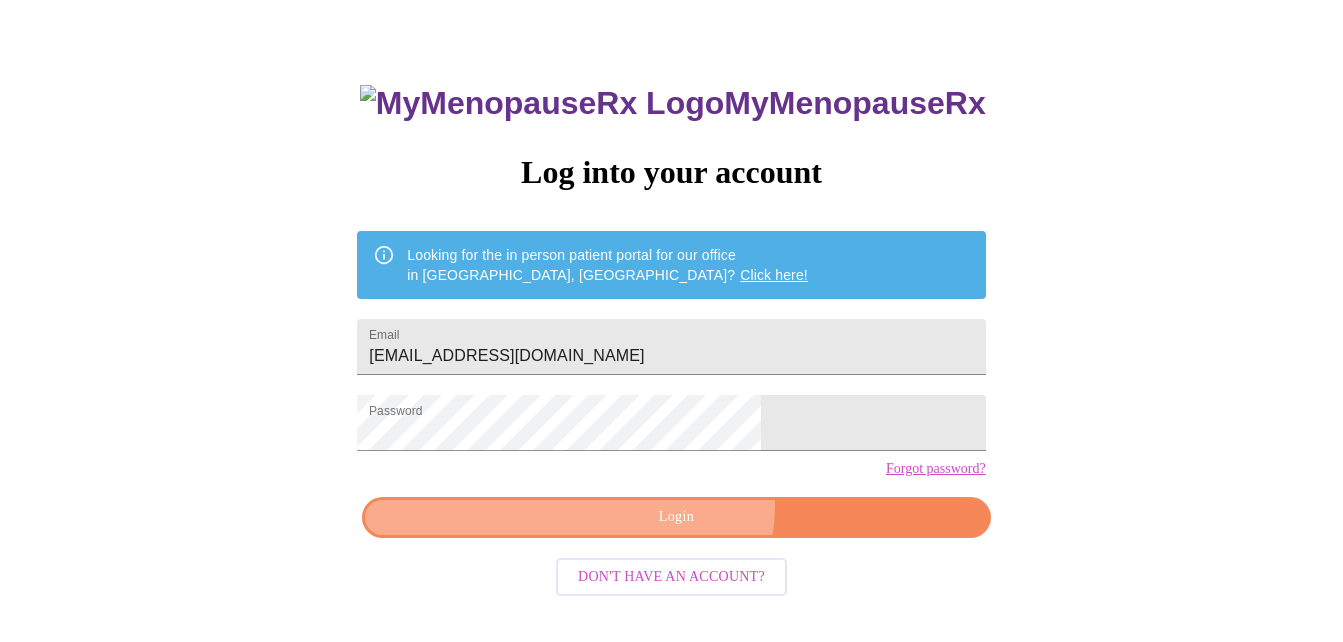 click on "Login" at bounding box center [676, 517] 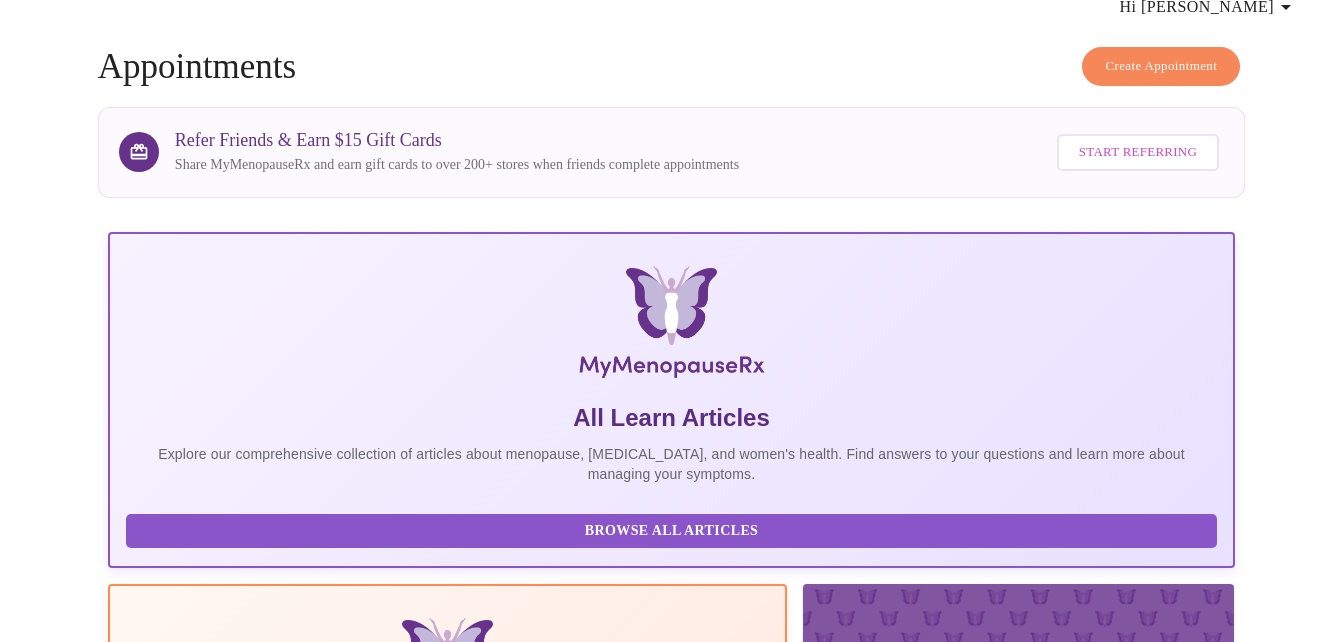 scroll, scrollTop: 0, scrollLeft: 0, axis: both 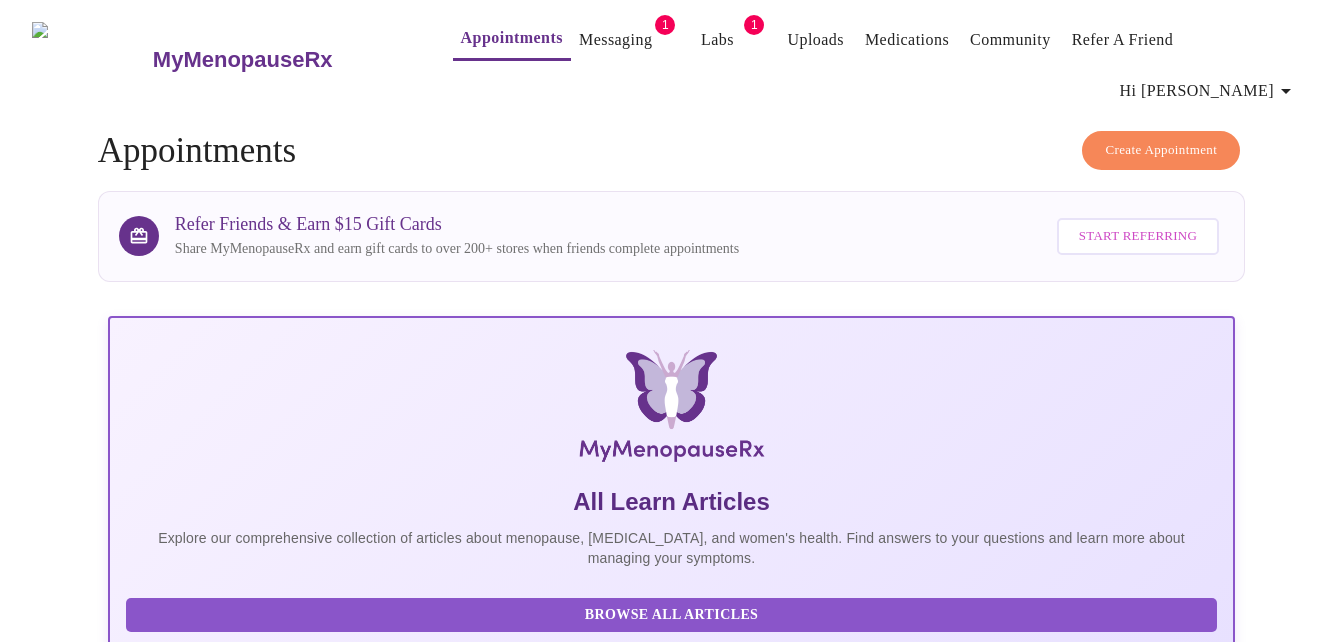 click on "Messaging" at bounding box center [615, 40] 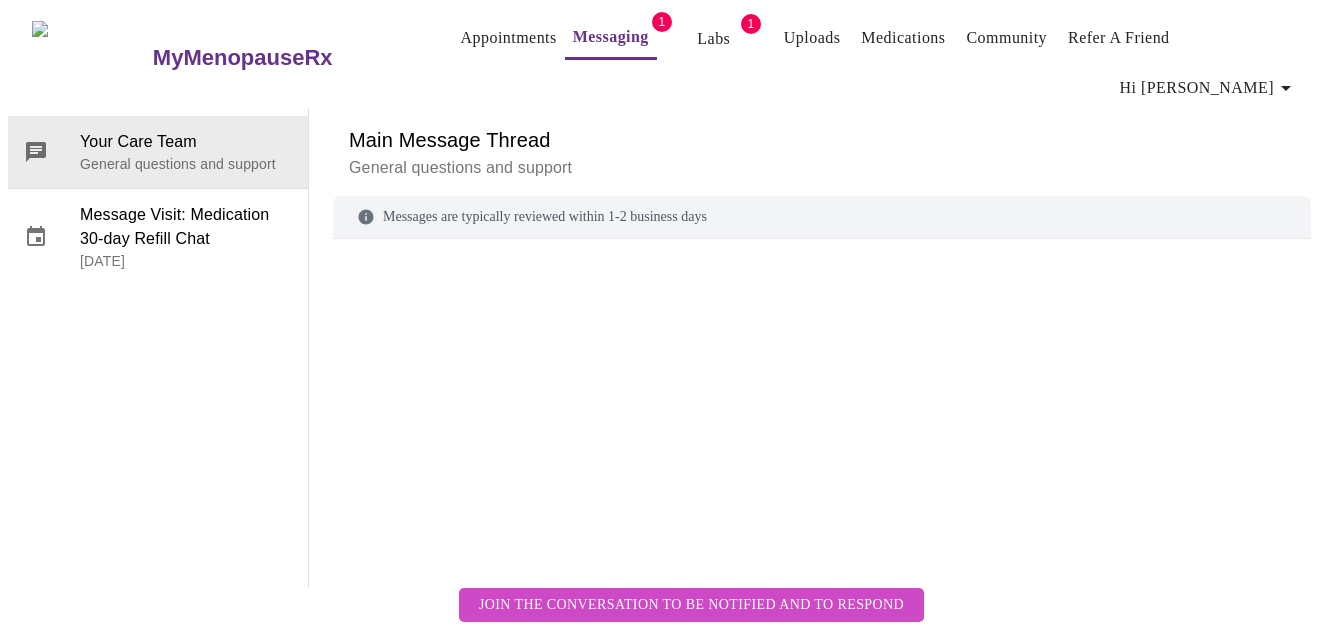 scroll, scrollTop: 75, scrollLeft: 0, axis: vertical 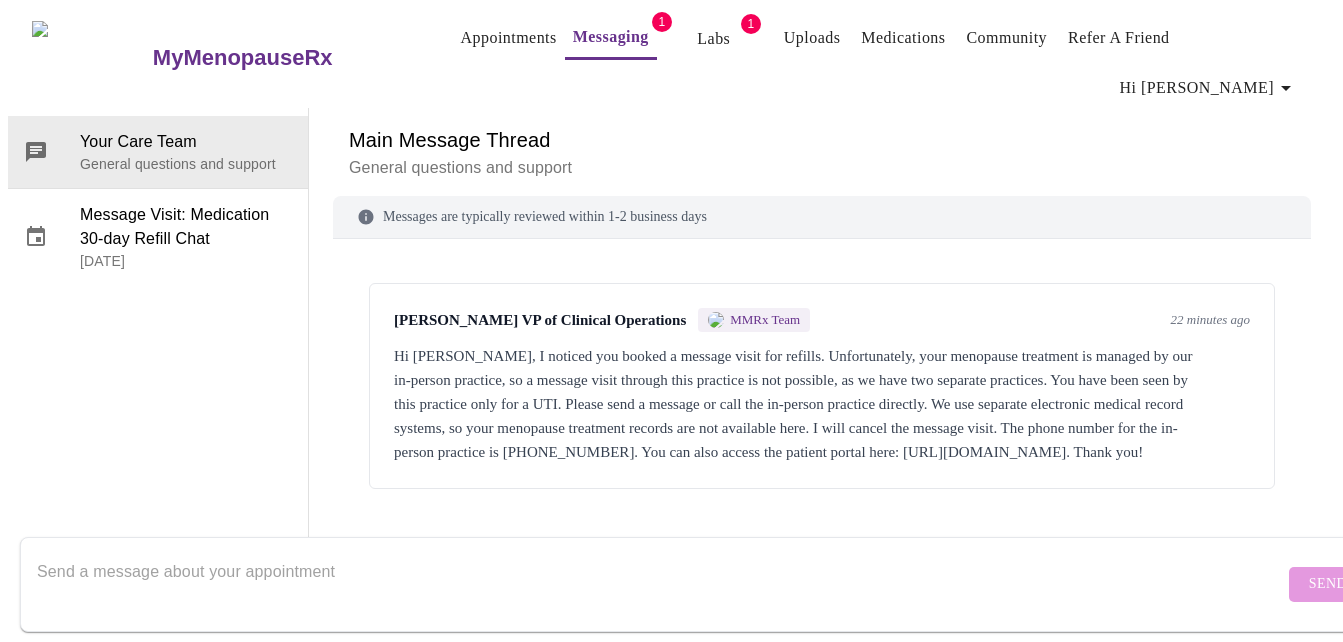 click on "Send" at bounding box center [700, 584] 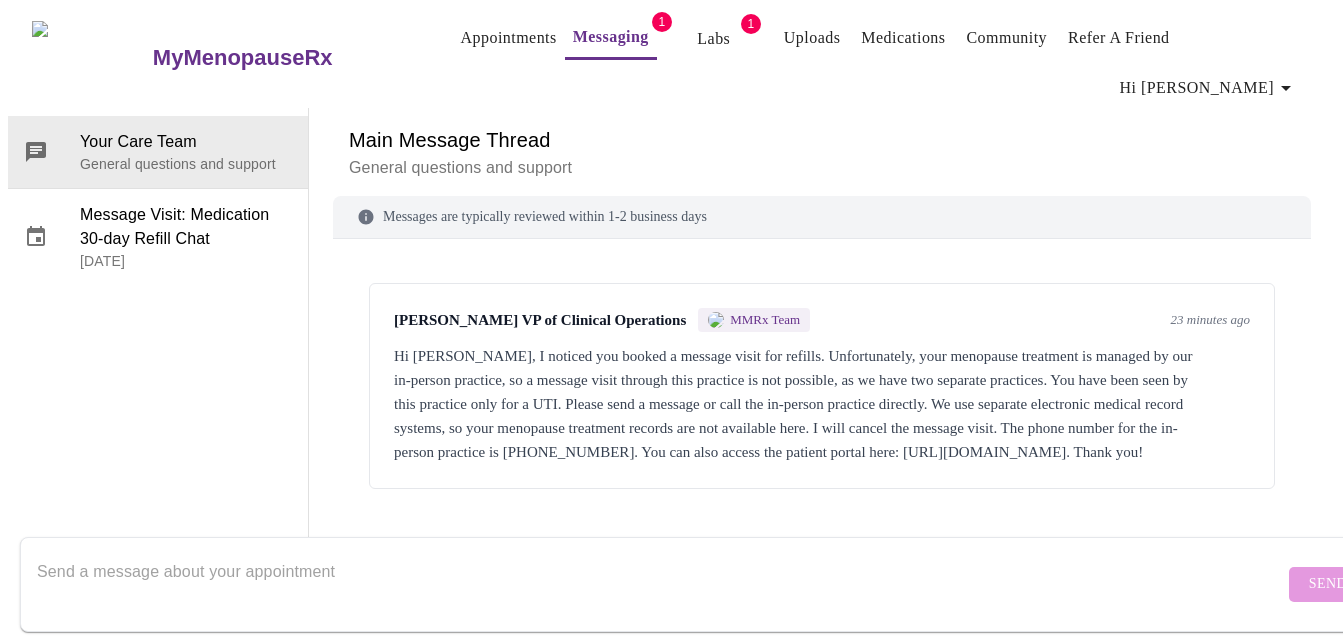 scroll, scrollTop: 75, scrollLeft: 0, axis: vertical 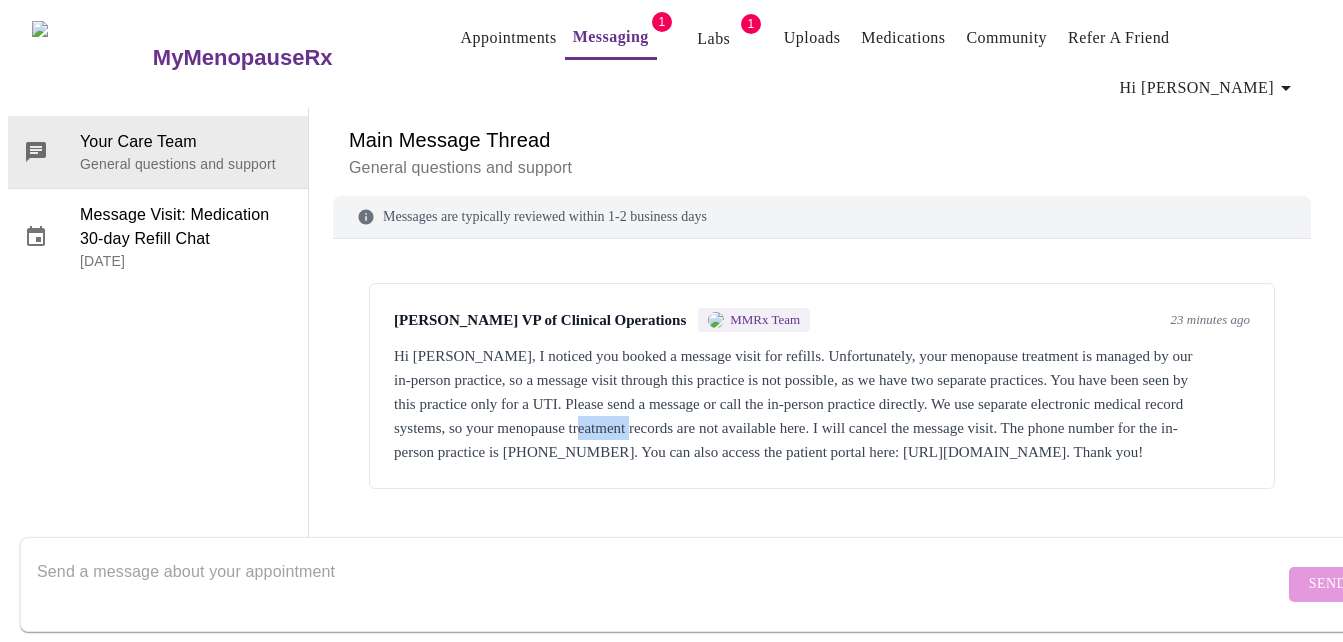 click on "Hi [PERSON_NAME],
I noticed you booked a message visit for refills. Unfortunately, your menopause treatment is managed by our in-person practice, so a message visit through this practice is not possible, as we have two separate practices. You have been seen by this practice only for a UTI.
Please send a message or call the in-person practice directly. We use separate electronic medical record systems, so your menopause treatment records are not available here. I will cancel the message visit.
The phone number for the in-person practice is [PHONE_NUMBER]. You can also access the patient portal here: [URL][DOMAIN_NAME].
Thank you!" at bounding box center [822, 404] 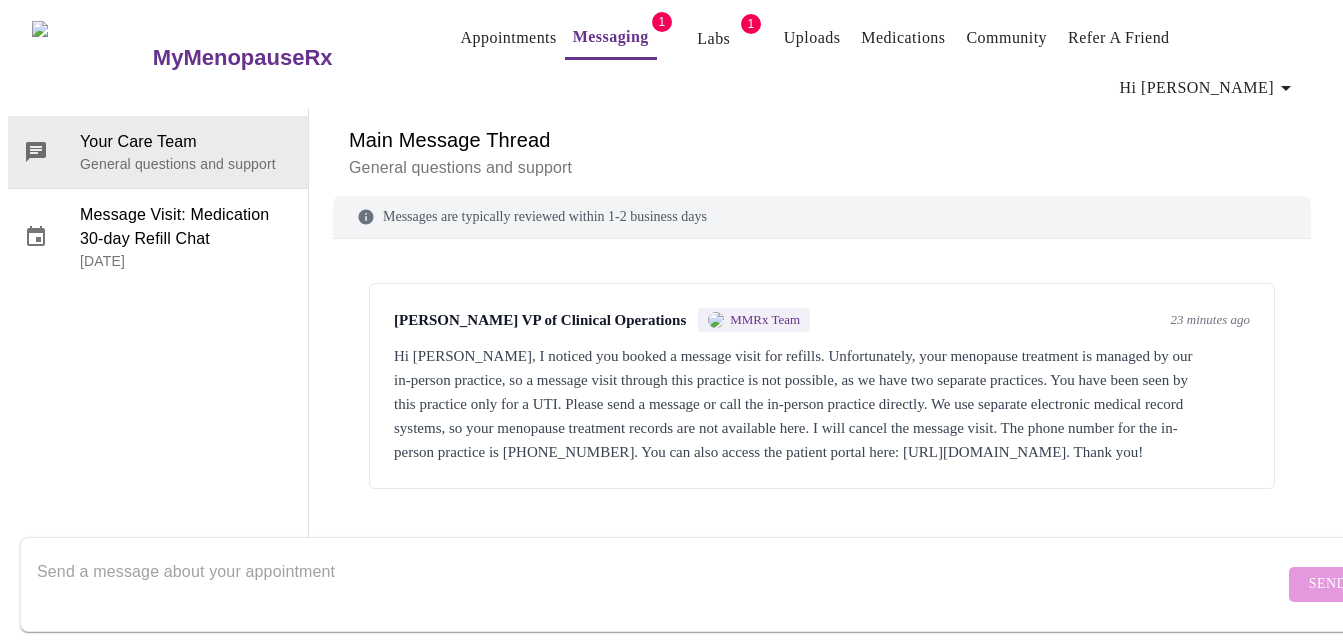 click on "Send" at bounding box center (700, 584) 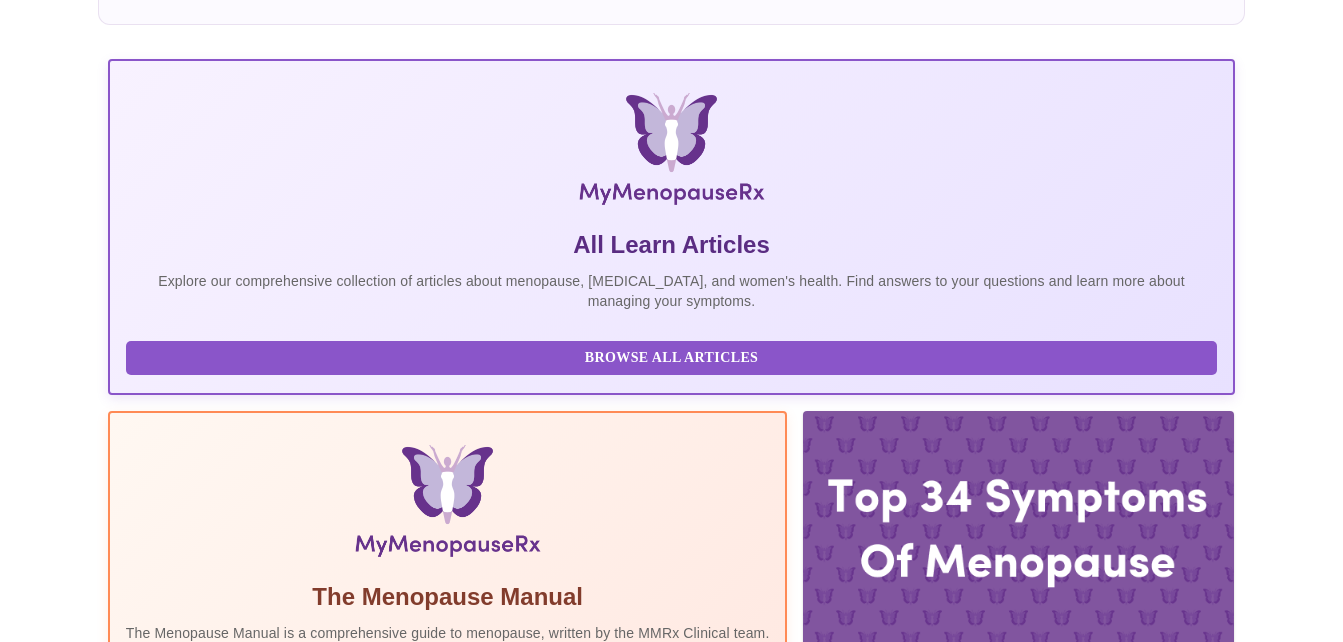 scroll, scrollTop: 0, scrollLeft: 0, axis: both 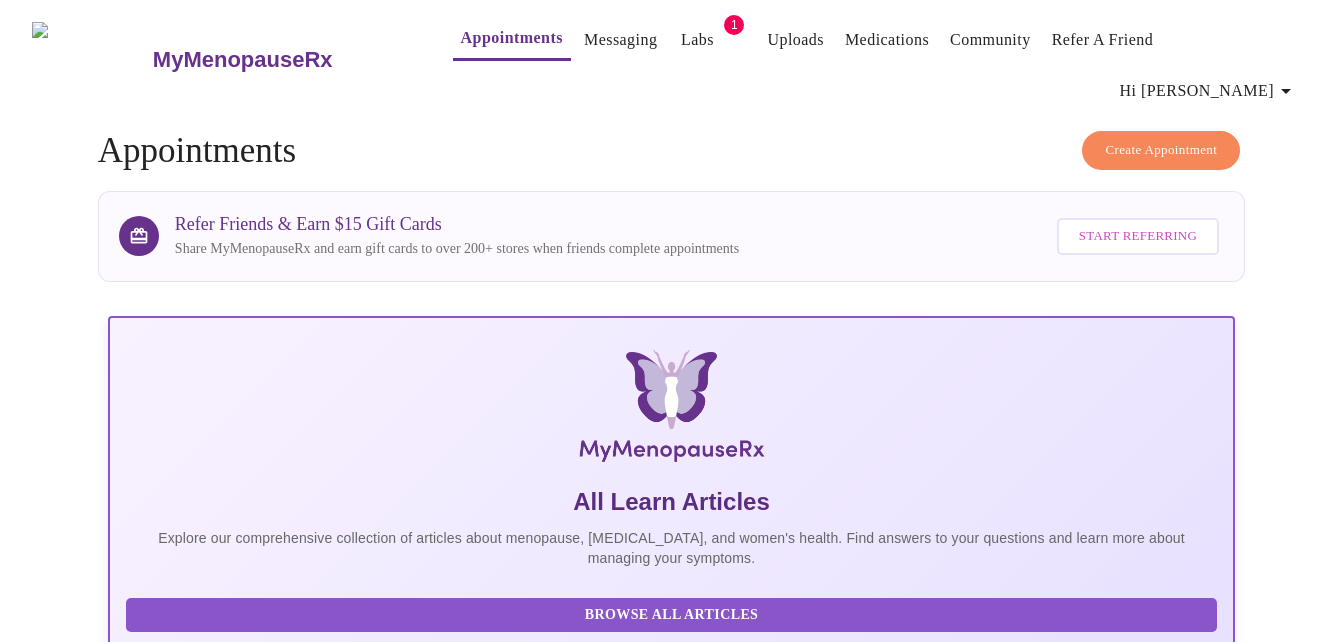 click on "Labs" at bounding box center [697, 40] 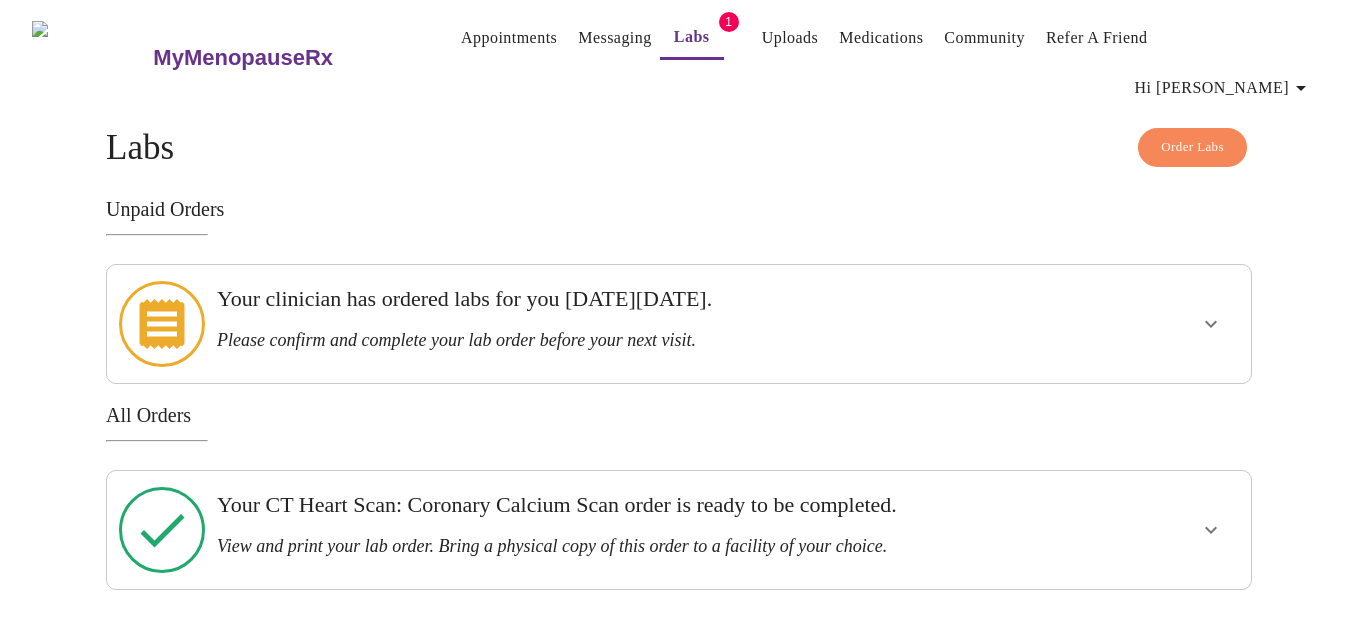 click 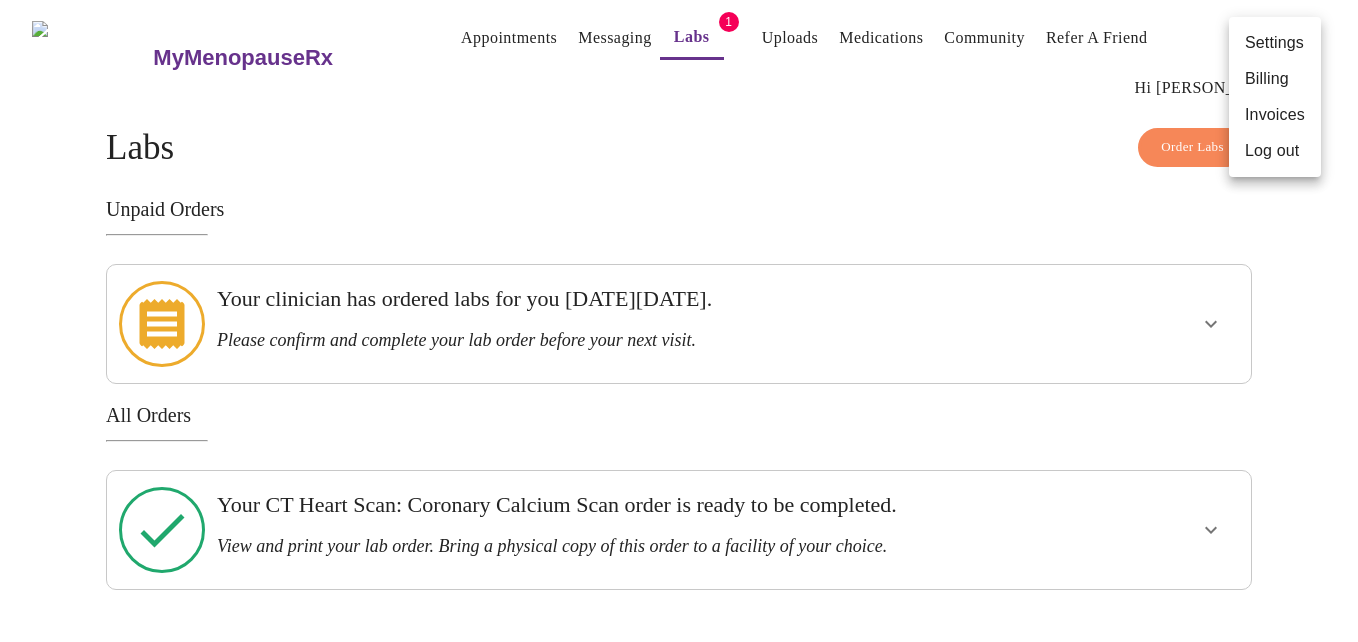 click at bounding box center [679, 321] 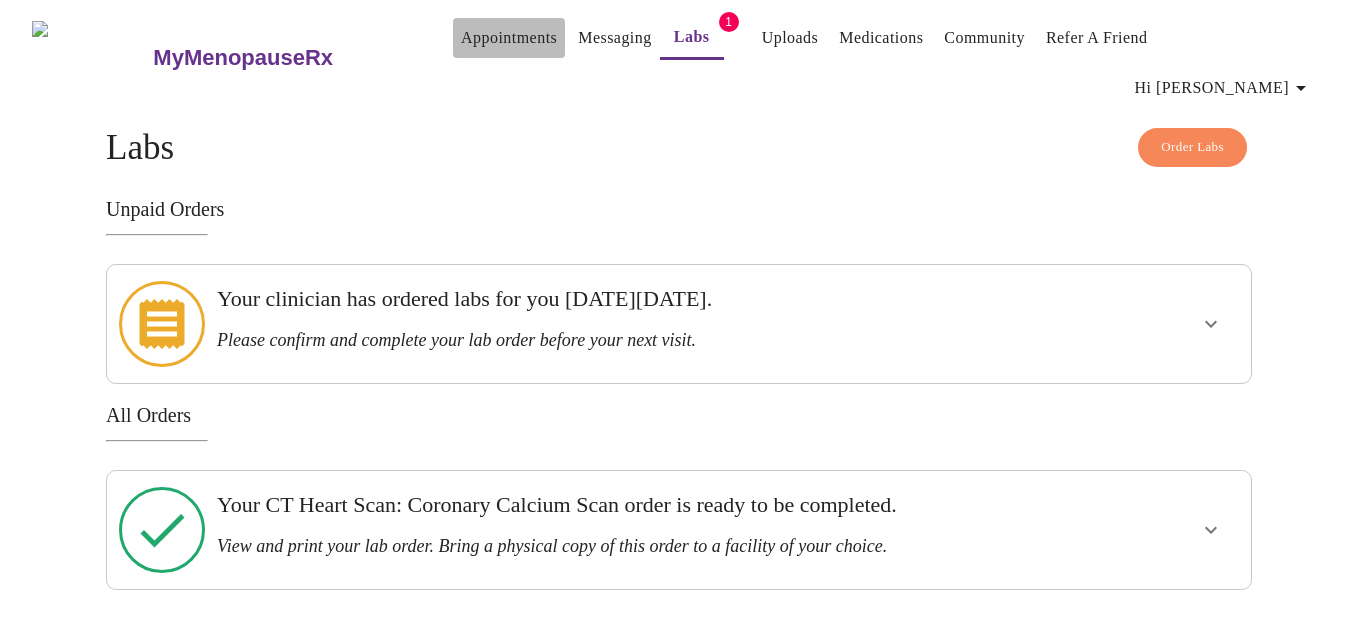 click on "Appointments" at bounding box center (509, 38) 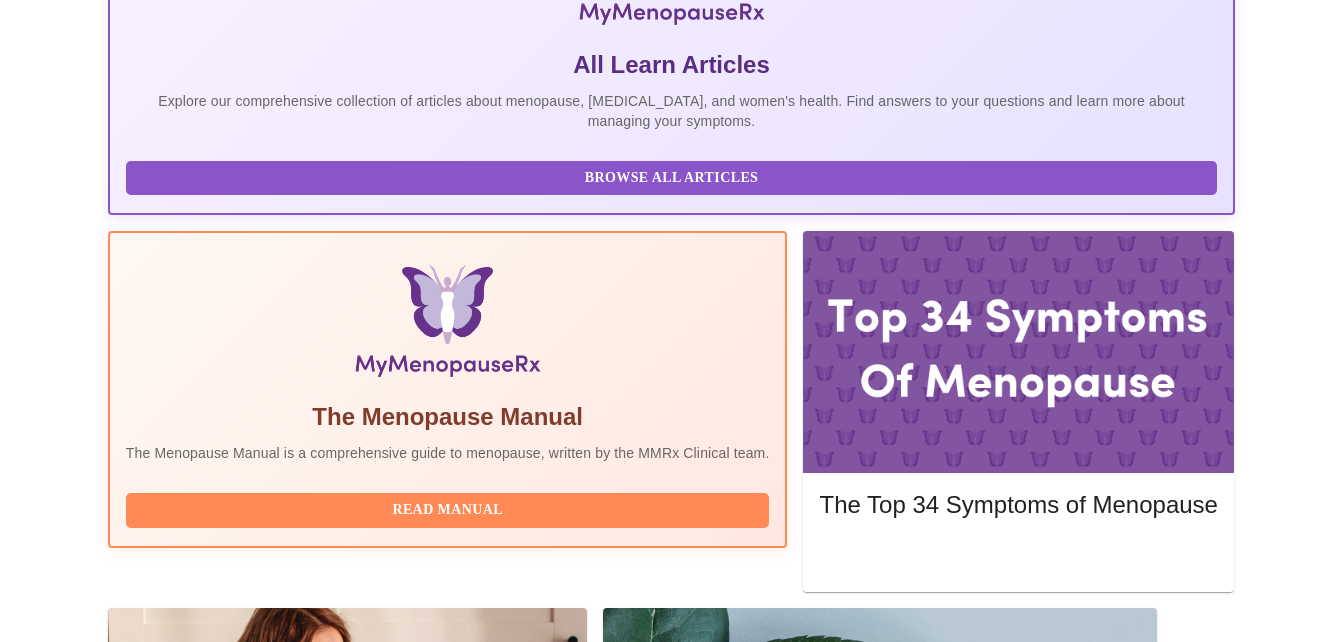 scroll, scrollTop: 0, scrollLeft: 0, axis: both 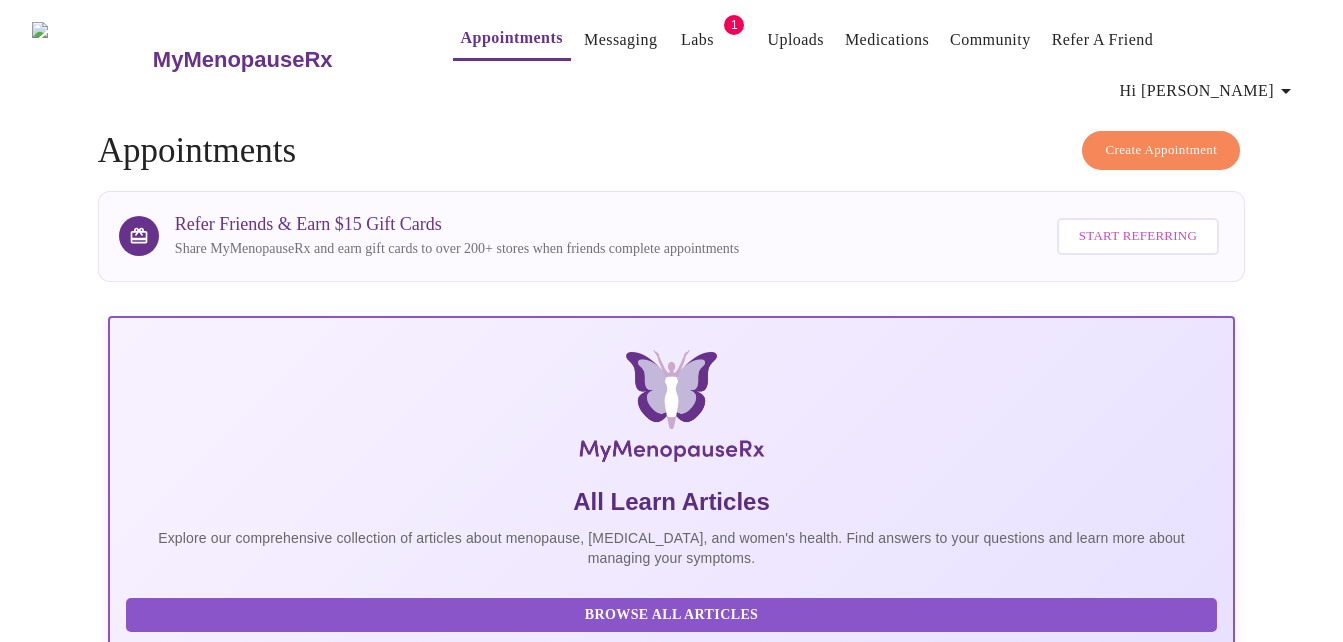 click 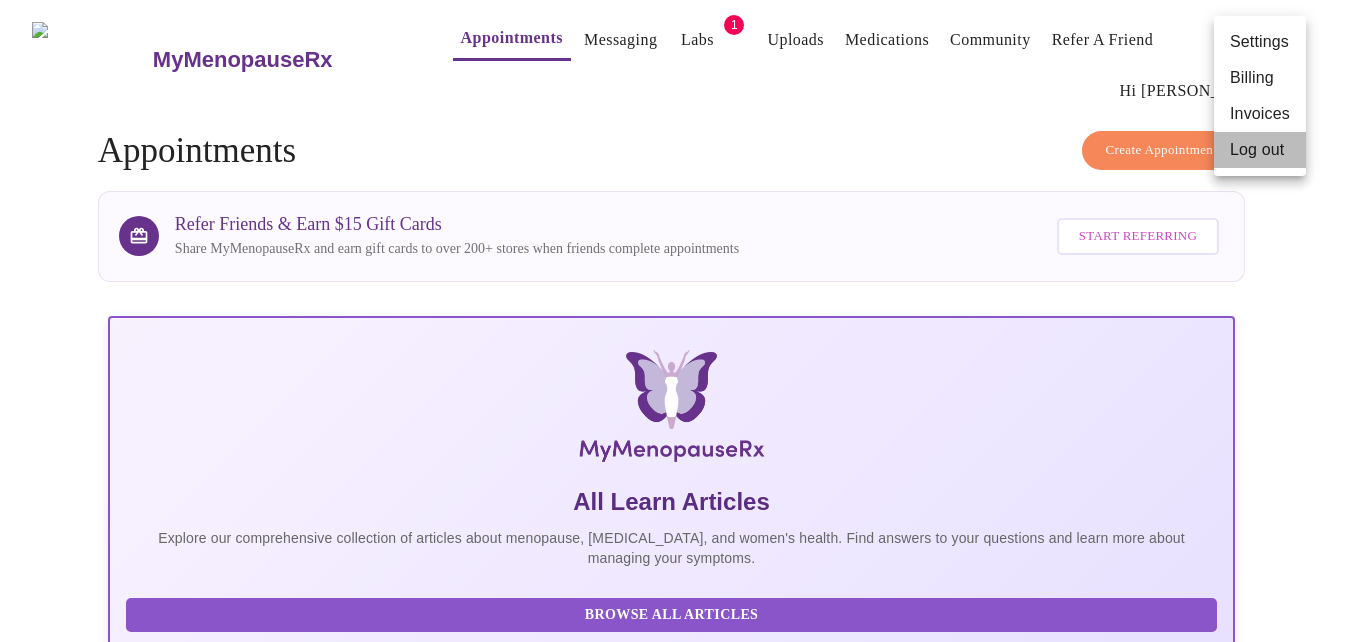 click on "Log out" at bounding box center (1260, 150) 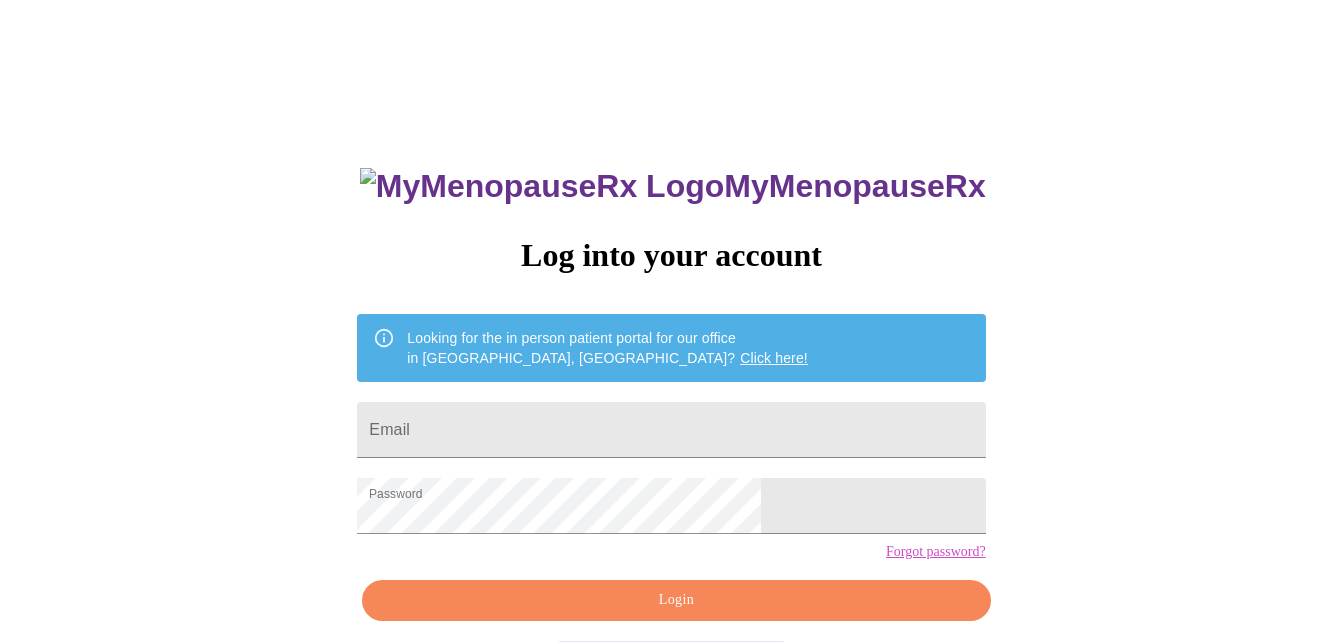 scroll, scrollTop: 83, scrollLeft: 0, axis: vertical 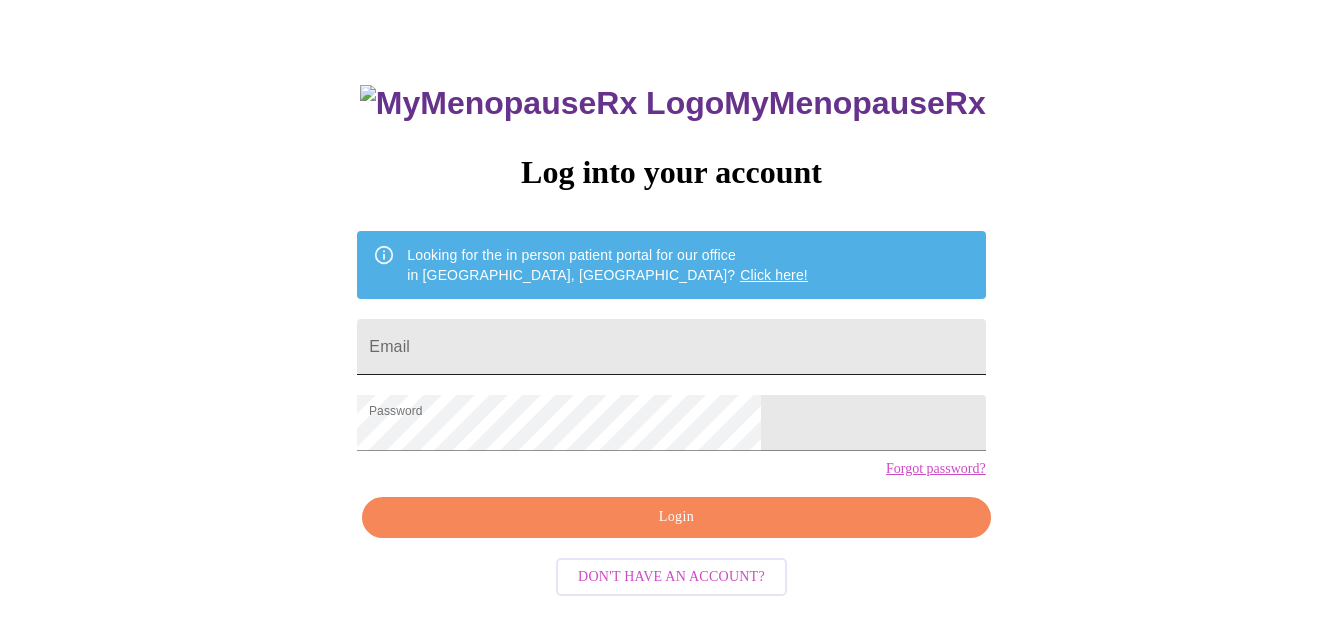 click on "Email" at bounding box center [671, 347] 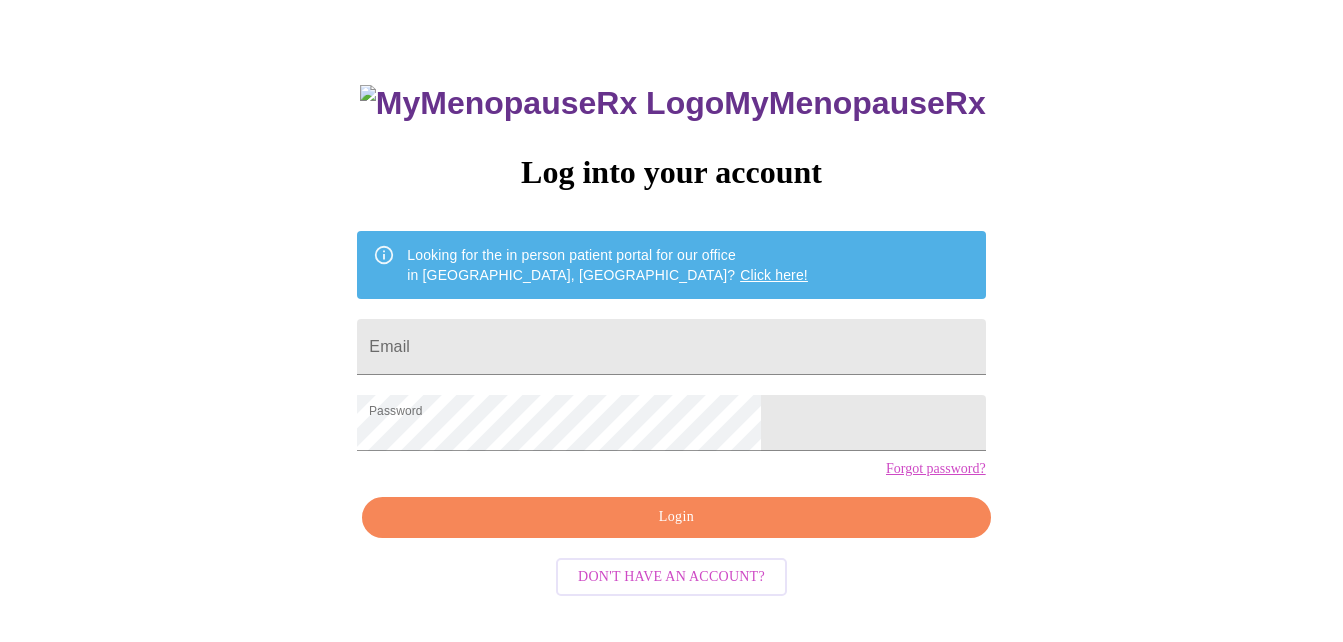click on "MyMenopauseRx Log into your account Looking for the in person patient portal for our office   in [GEOGRAPHIC_DATA], [GEOGRAPHIC_DATA]? Click here! Email Password Forgot password? Login Don't have an account?" at bounding box center (671, 310) 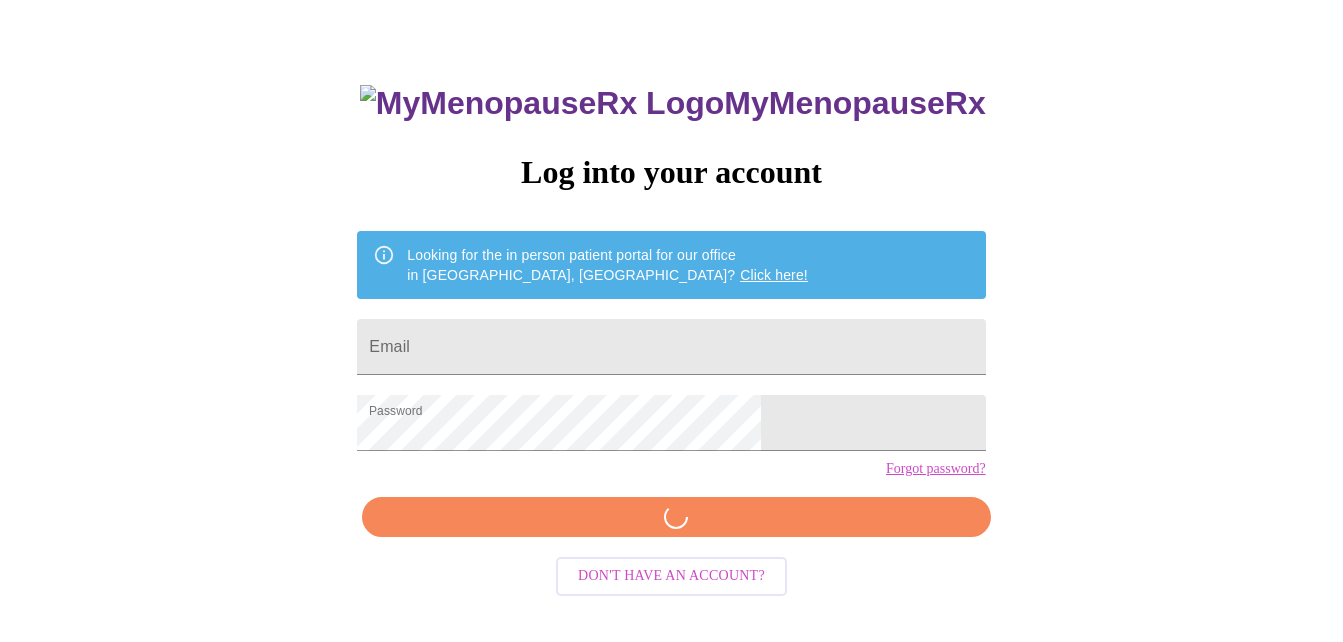 scroll, scrollTop: 82, scrollLeft: 0, axis: vertical 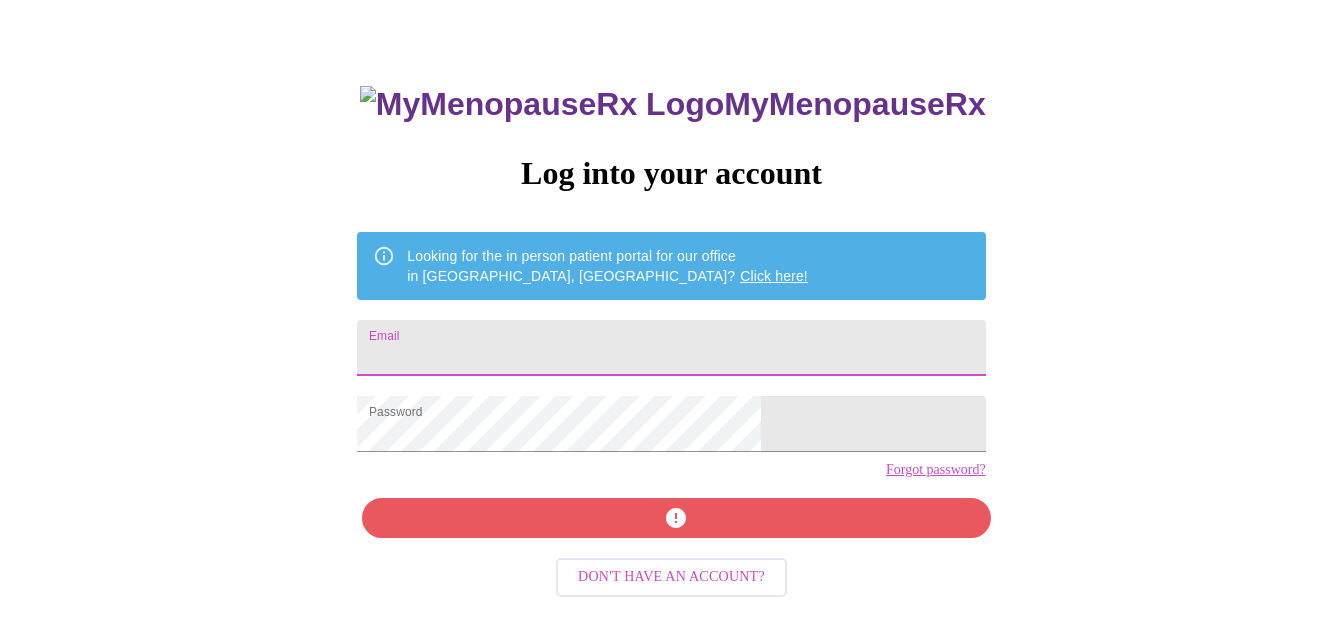 click on "Email" at bounding box center [671, 348] 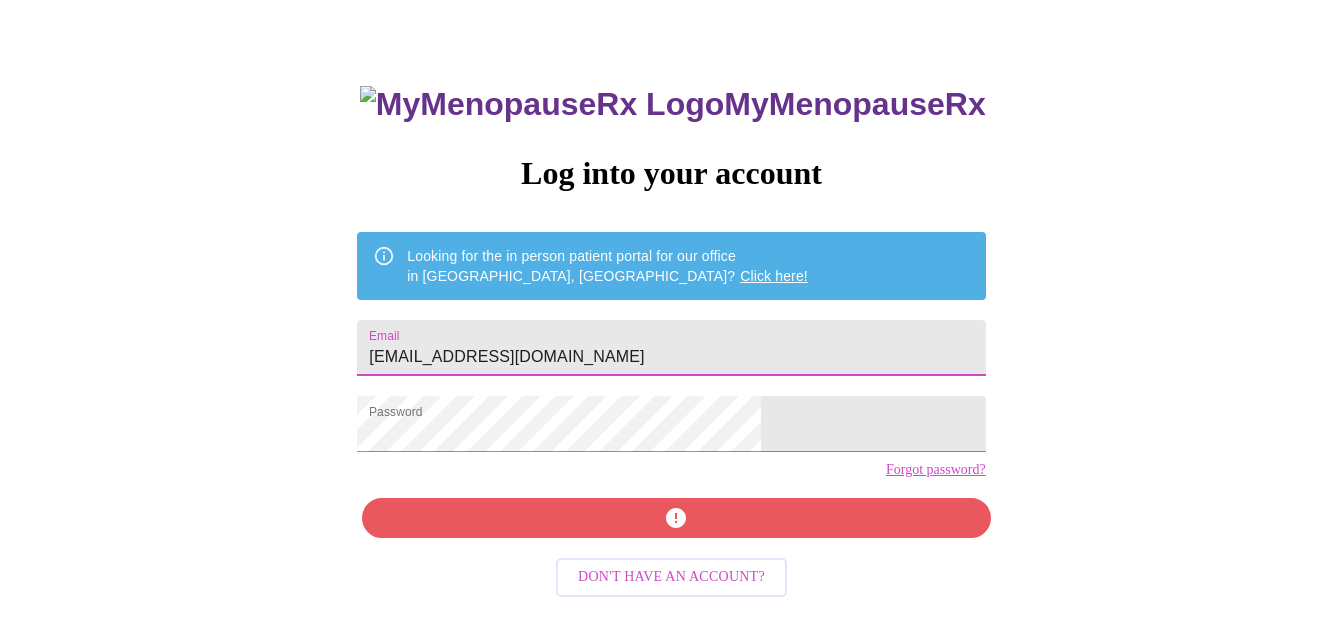 click on "MyMenopauseRx Log into your account Looking for the in person patient portal for our office   in [GEOGRAPHIC_DATA], [GEOGRAPHIC_DATA]? Click here! Email [EMAIL_ADDRESS][DOMAIN_NAME] Password Forgot password? Don't have an account?" at bounding box center (671, 375) 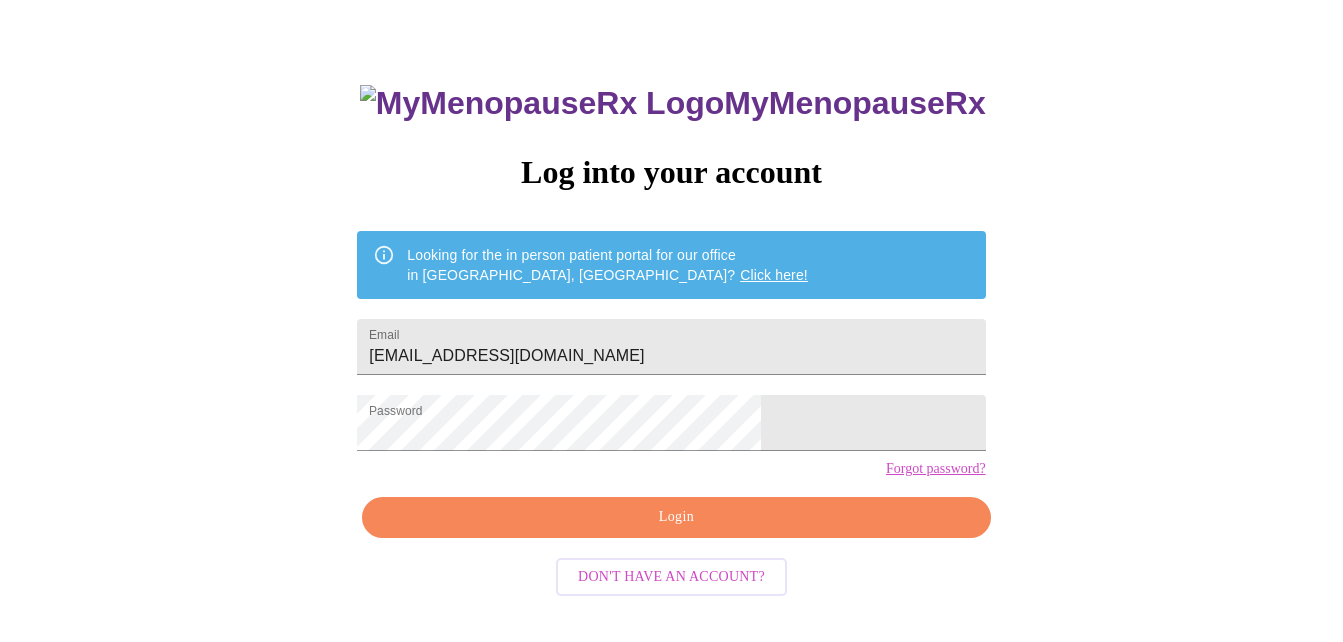 click on "Login" at bounding box center [676, 517] 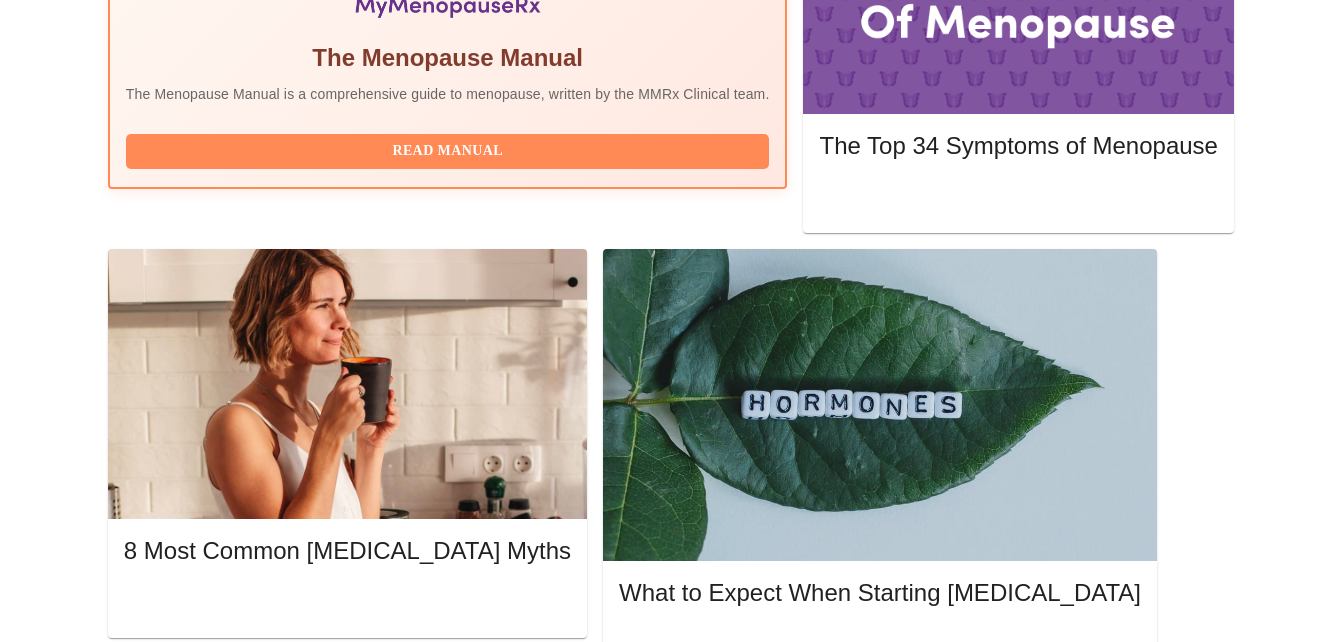 scroll, scrollTop: 0, scrollLeft: 0, axis: both 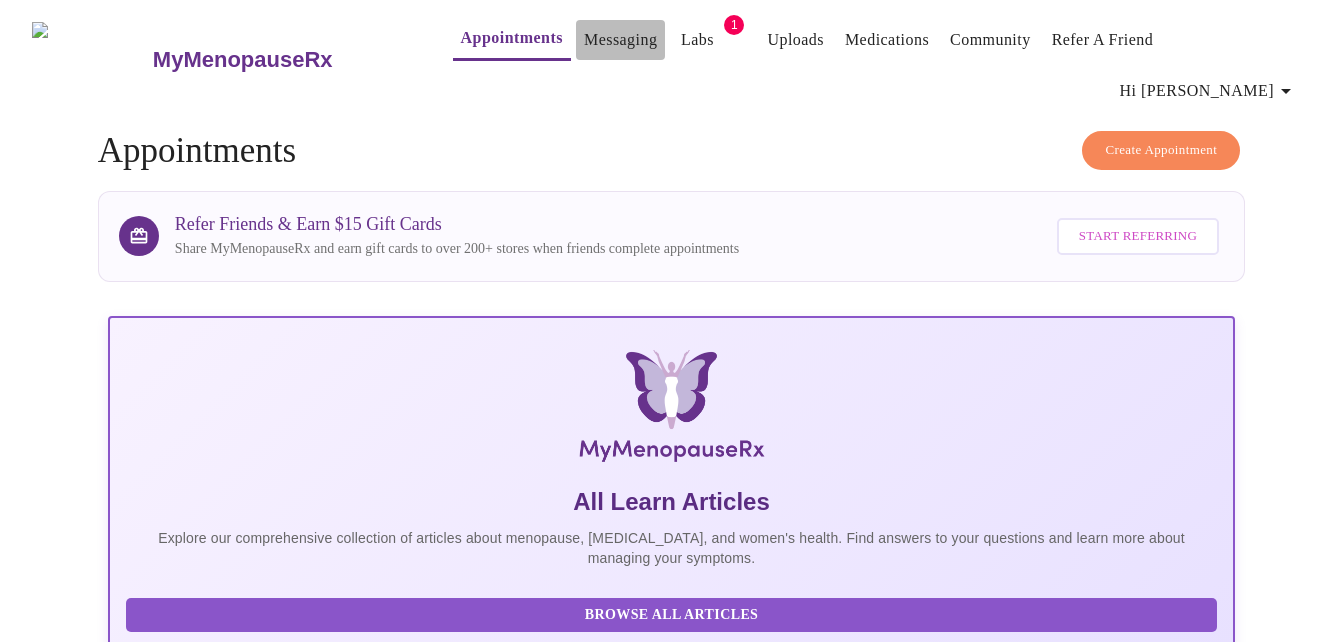 click on "Messaging" at bounding box center [620, 40] 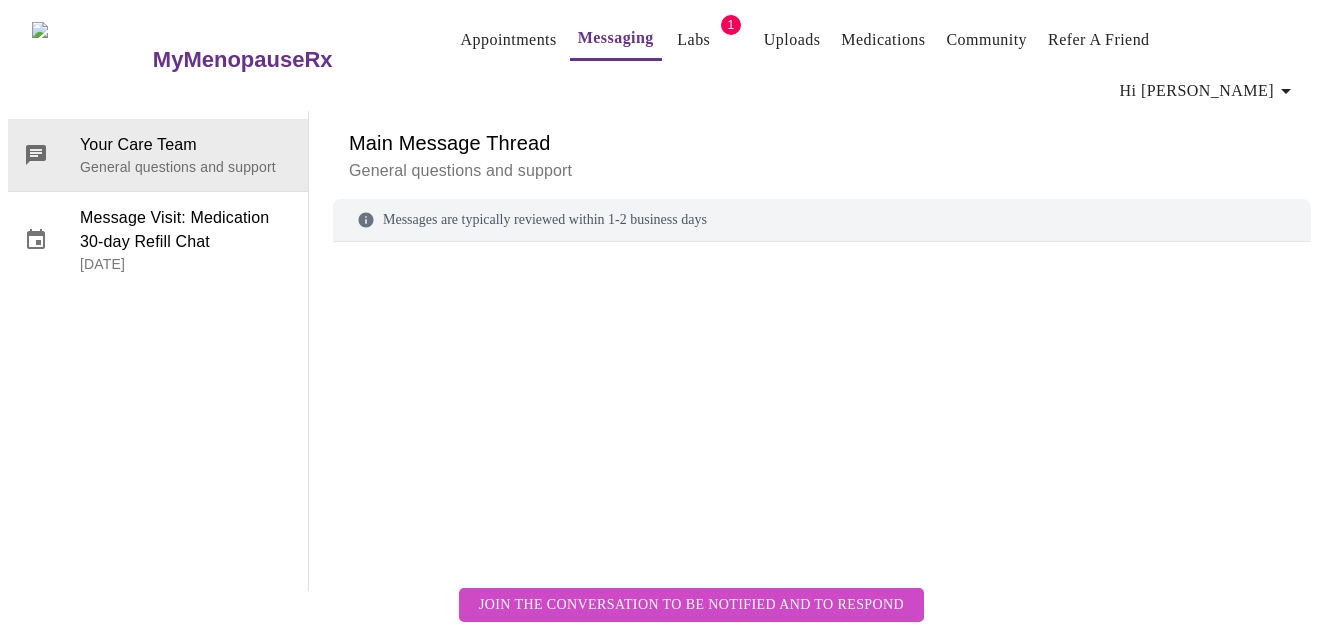 scroll, scrollTop: 75, scrollLeft: 0, axis: vertical 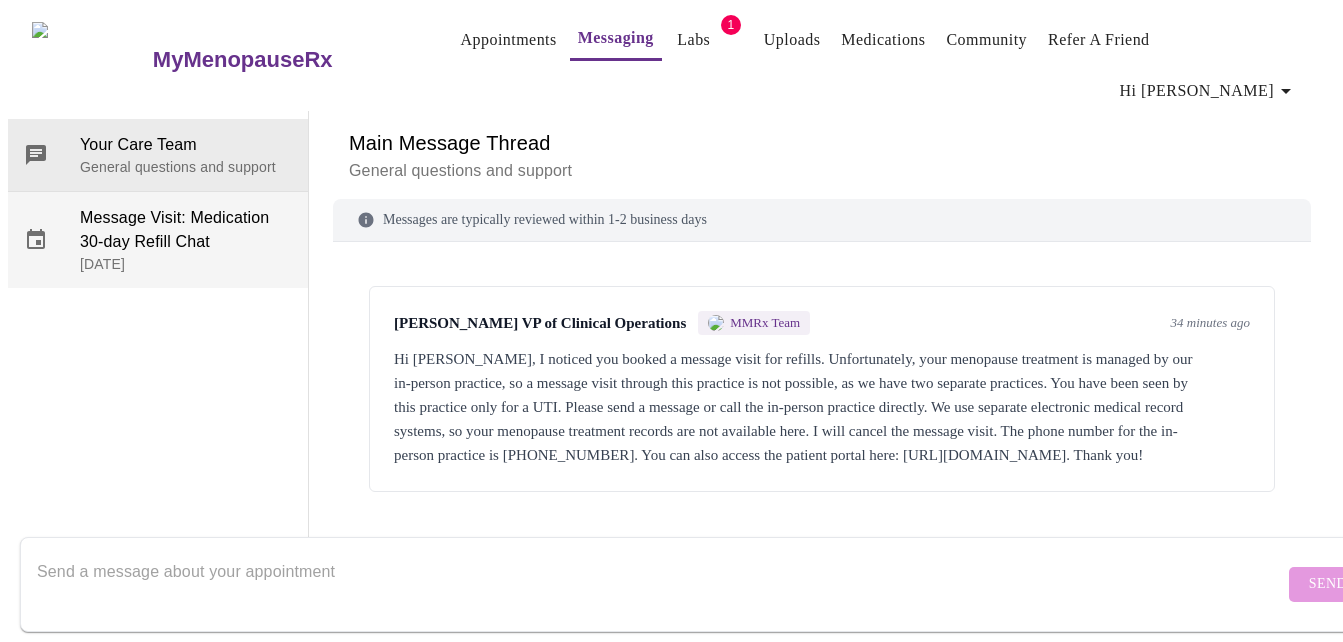 click on "Message Visit: Medication 30-day Refill Chat" at bounding box center [186, 230] 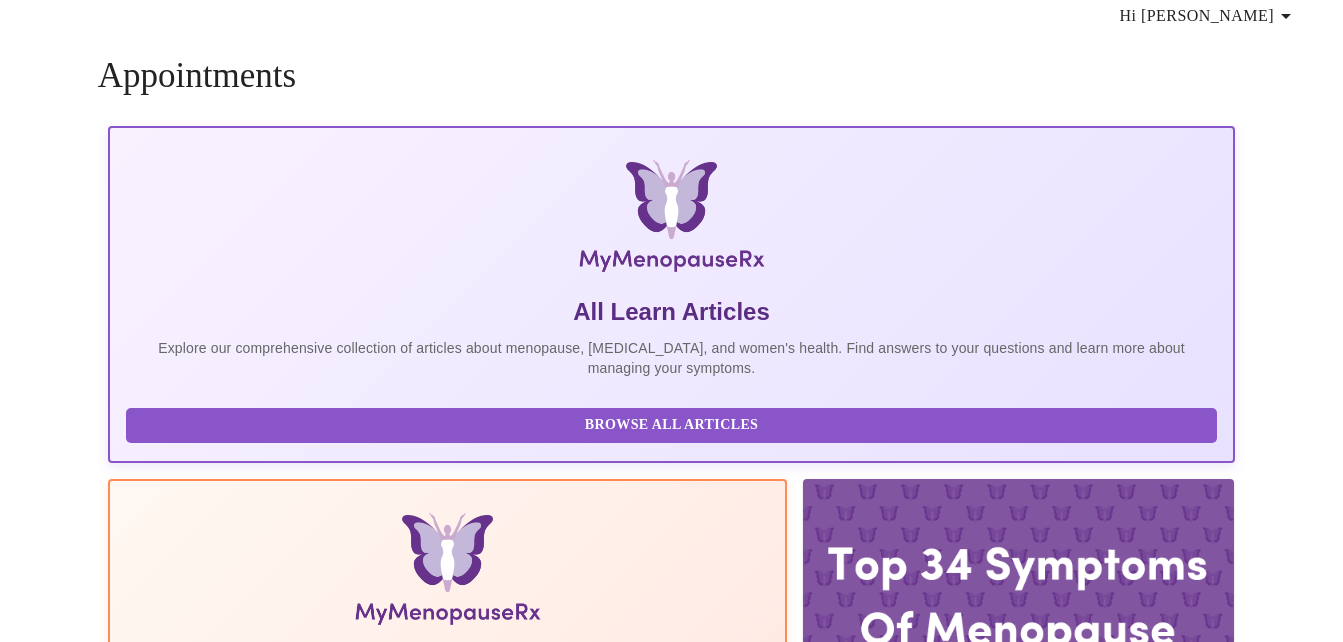 scroll, scrollTop: 0, scrollLeft: 0, axis: both 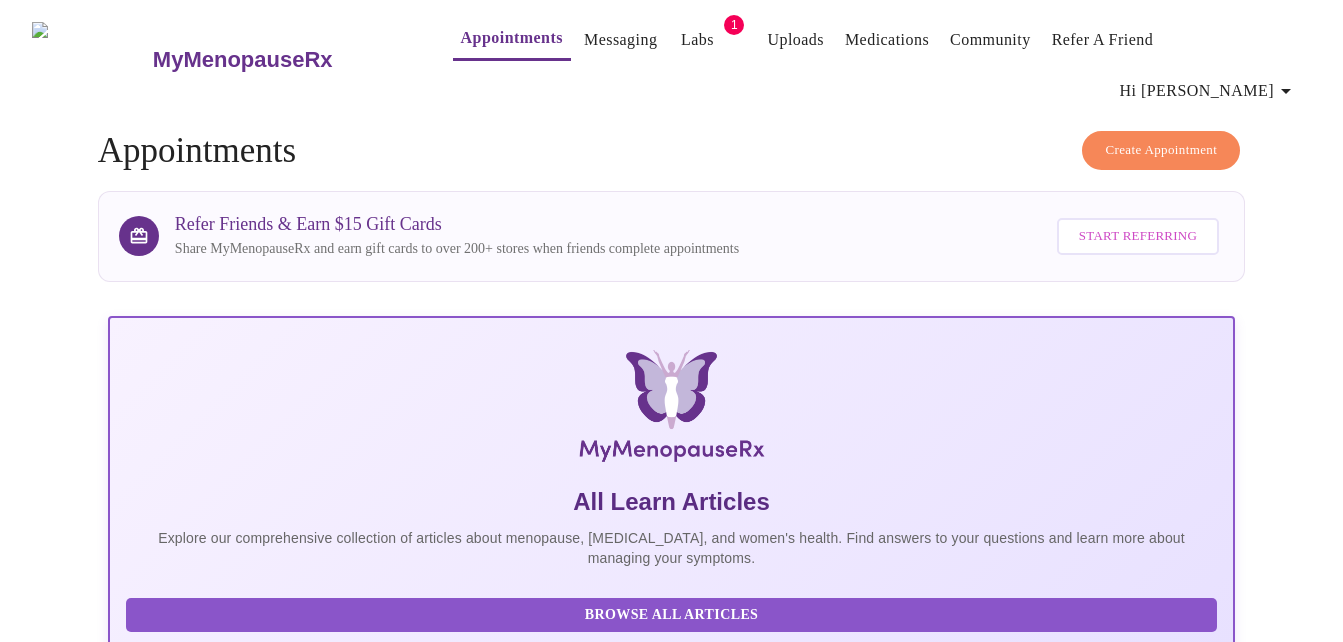 click on "Appointments" at bounding box center [512, 38] 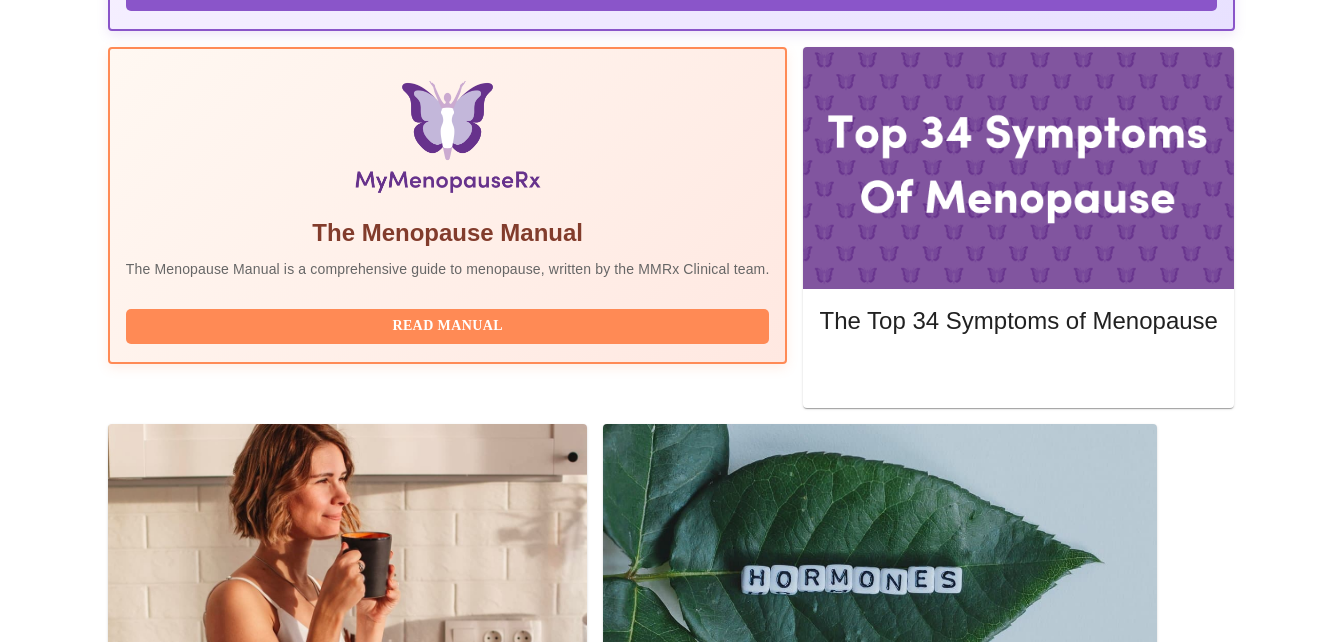 scroll, scrollTop: 619, scrollLeft: 0, axis: vertical 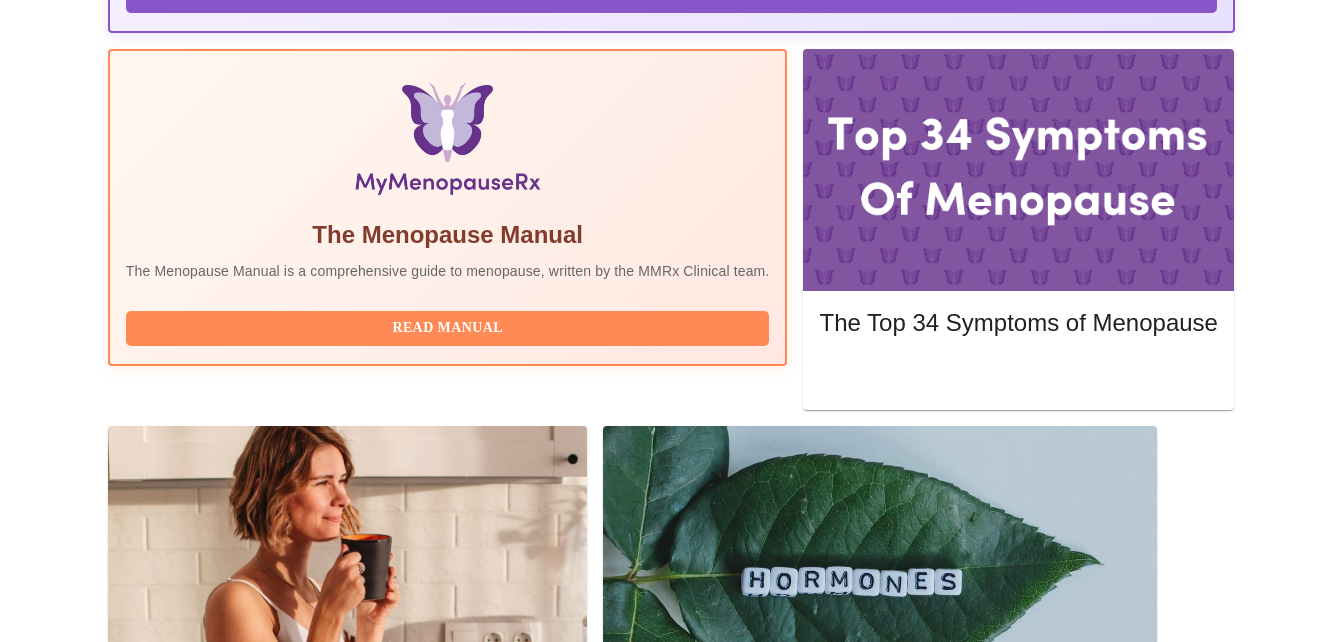 click on "Complete Pre-Assessment" at bounding box center (1099, 1633) 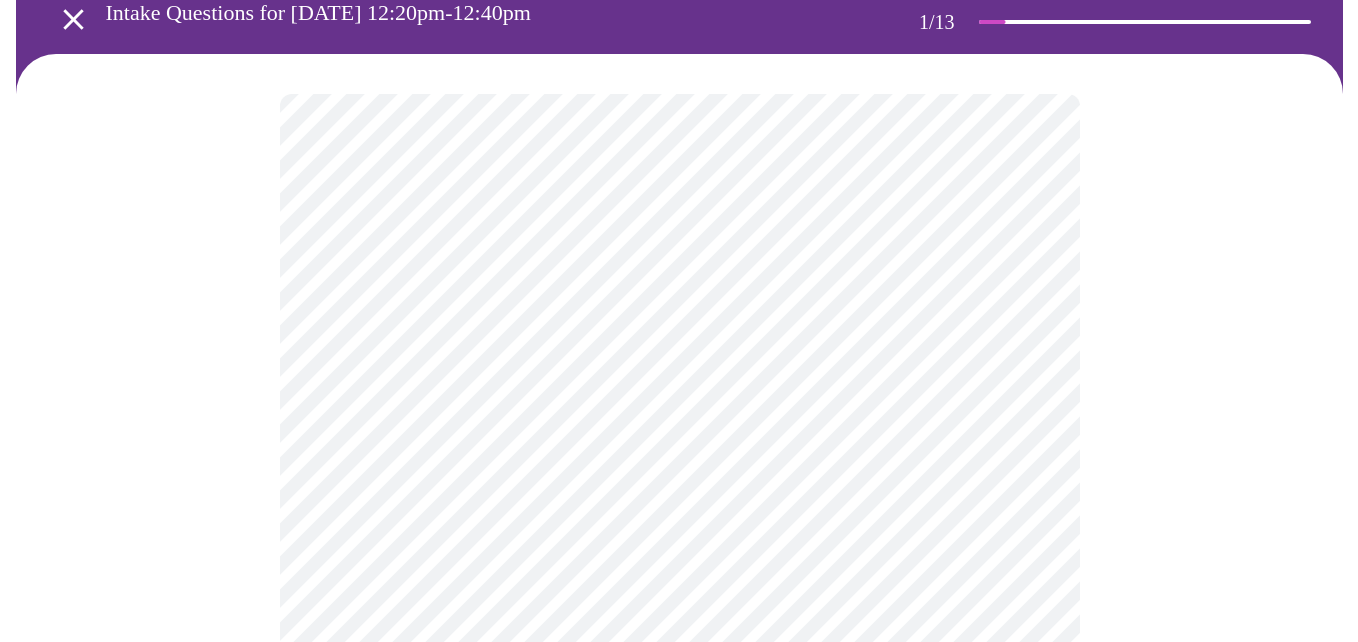 scroll, scrollTop: 123, scrollLeft: 0, axis: vertical 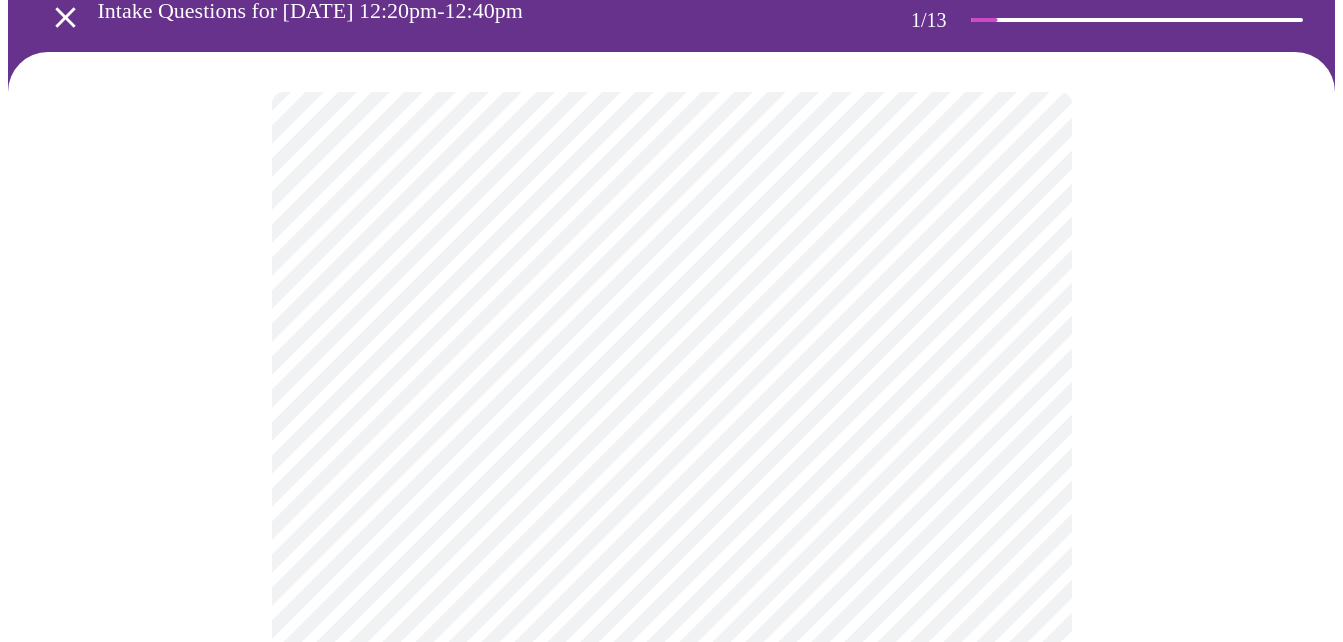 click on "MyMenopauseRx Appointments Messaging Labs 1 Uploads Medications Community Refer a Friend Hi [PERSON_NAME]    Intake Questions for [DATE] 12:20pm-12:40pm 1  /  13 Settings Billing Invoices Log out" at bounding box center (671, 812) 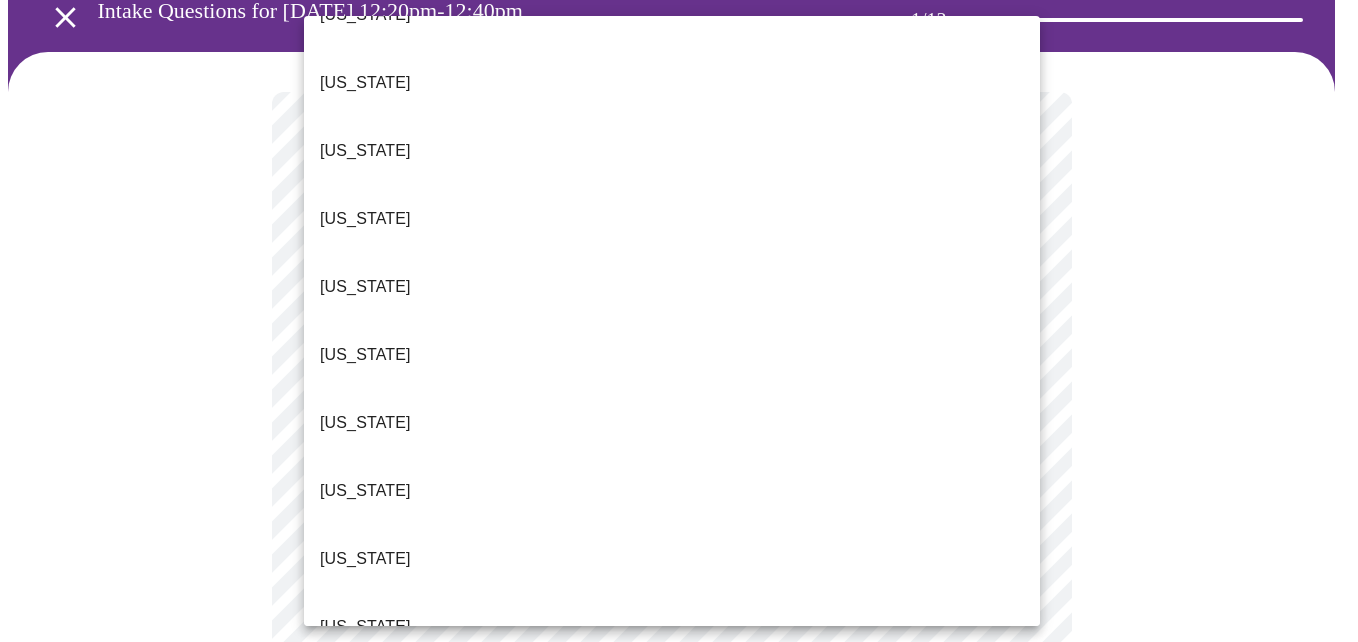 scroll, scrollTop: 384, scrollLeft: 0, axis: vertical 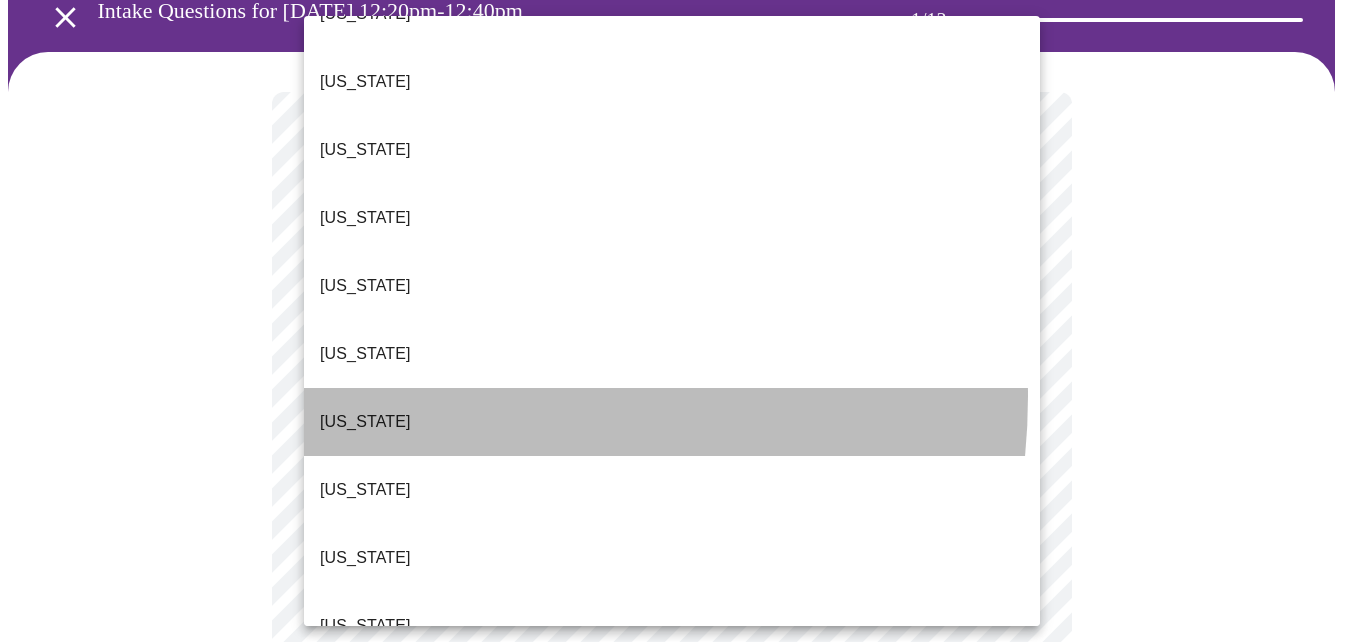 click on "[US_STATE]" at bounding box center [672, 422] 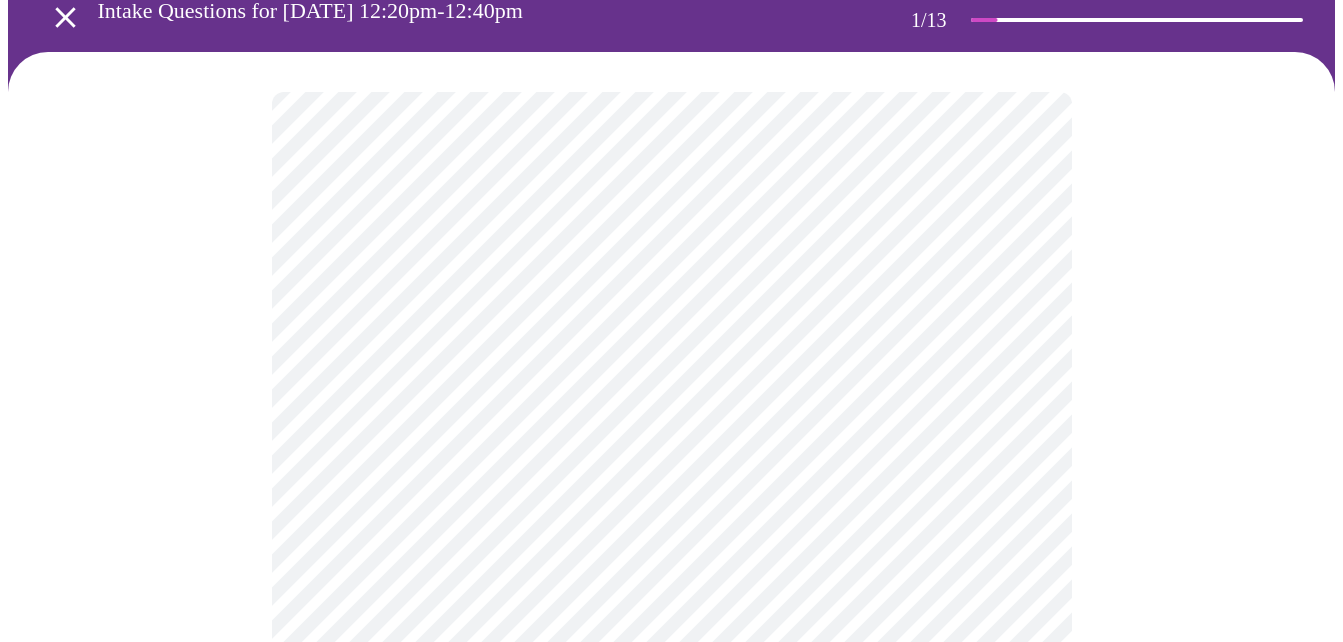 click on "MyMenopauseRx Appointments Messaging Labs 1 Uploads Medications Community Refer a Friend Hi [PERSON_NAME]    Intake Questions for [DATE] 12:20pm-12:40pm 1  /  13 Settings Billing Invoices Log out" at bounding box center [671, 806] 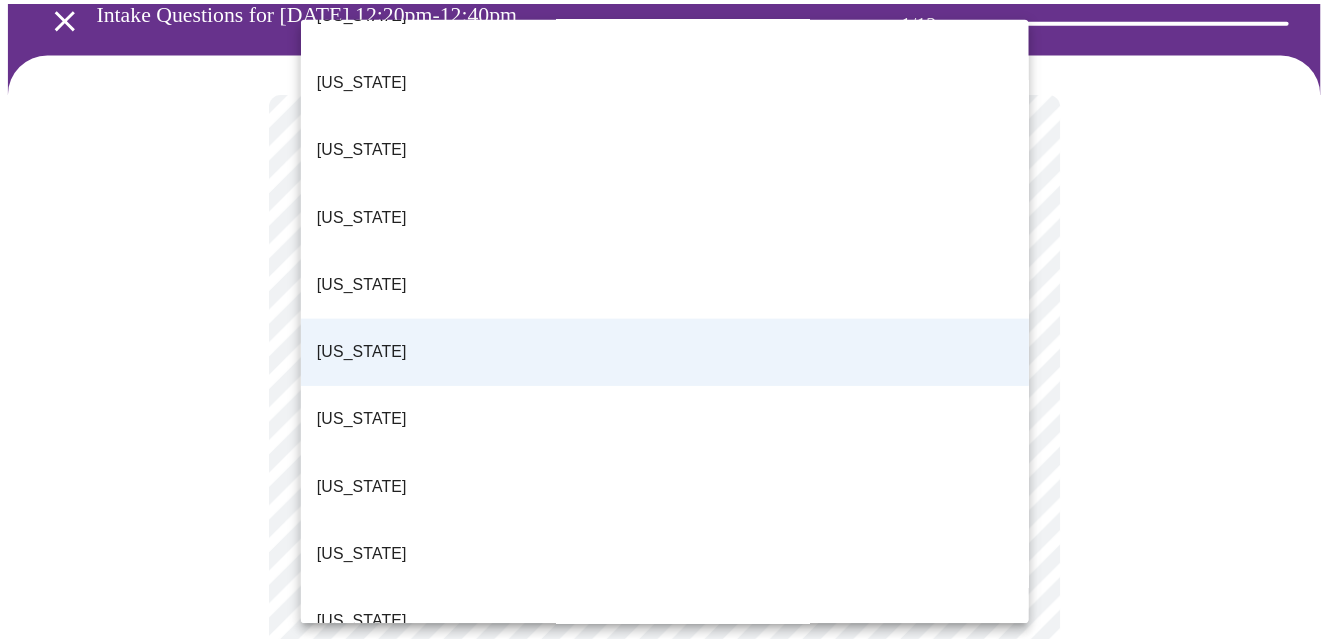 scroll, scrollTop: 452, scrollLeft: 0, axis: vertical 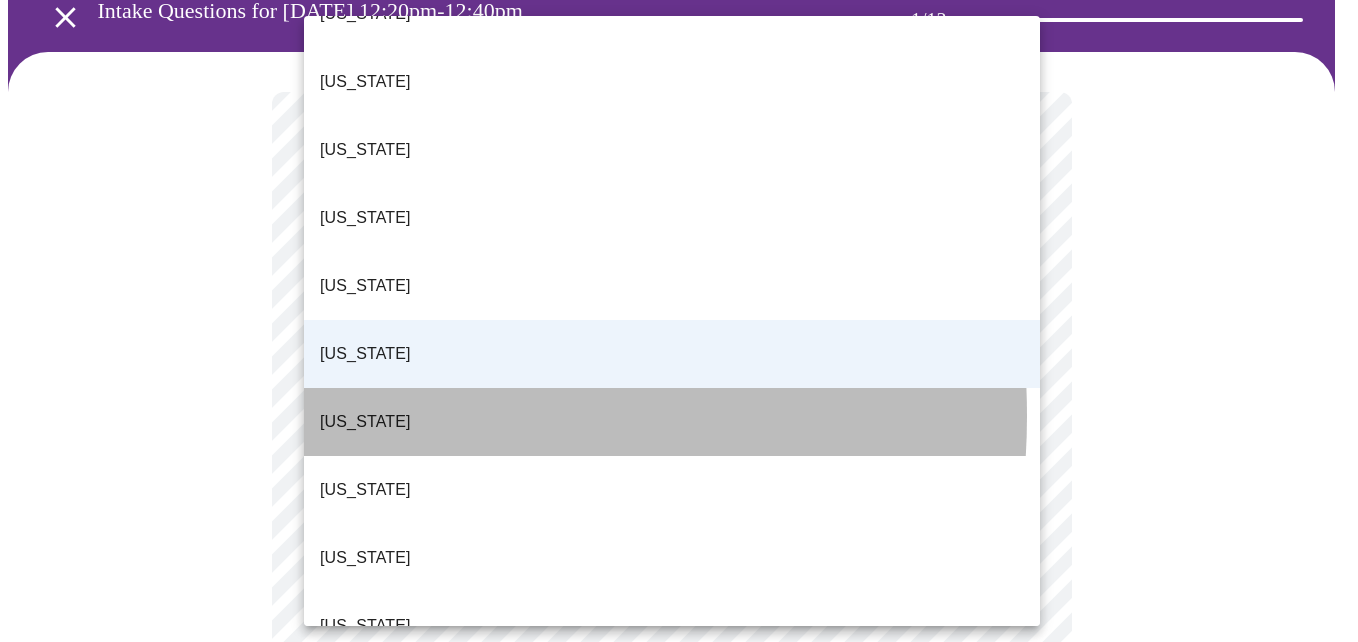 click on "[US_STATE]" at bounding box center (365, 422) 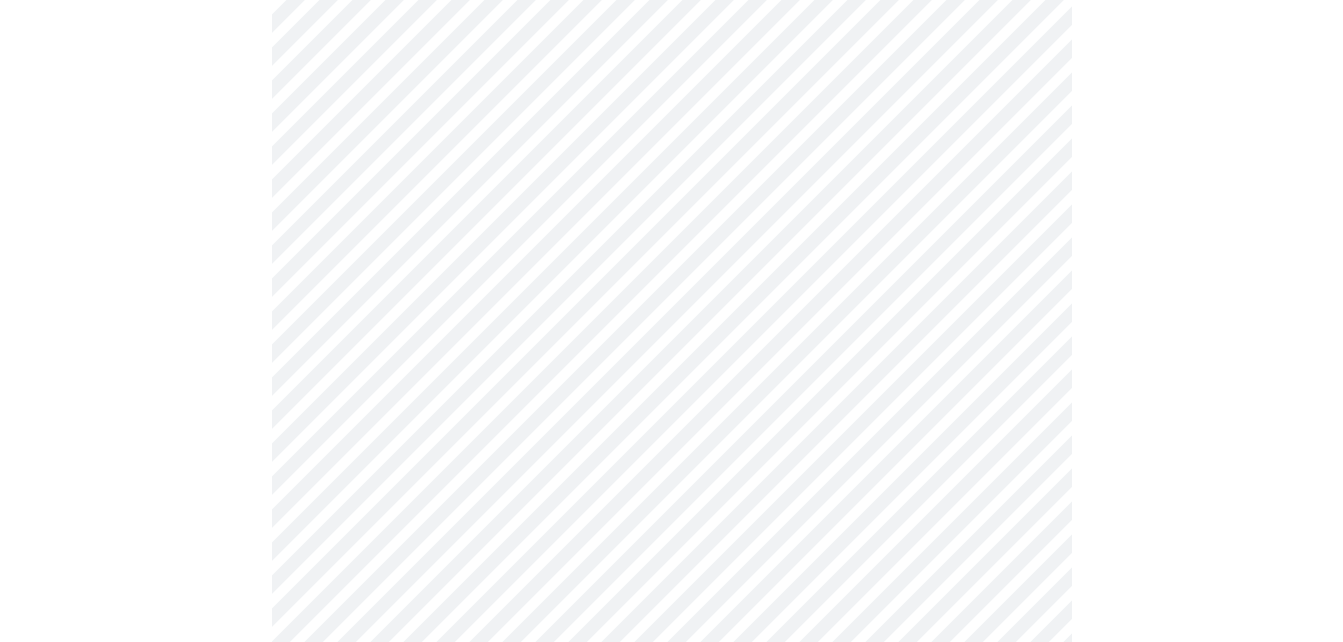 scroll, scrollTop: 408, scrollLeft: 0, axis: vertical 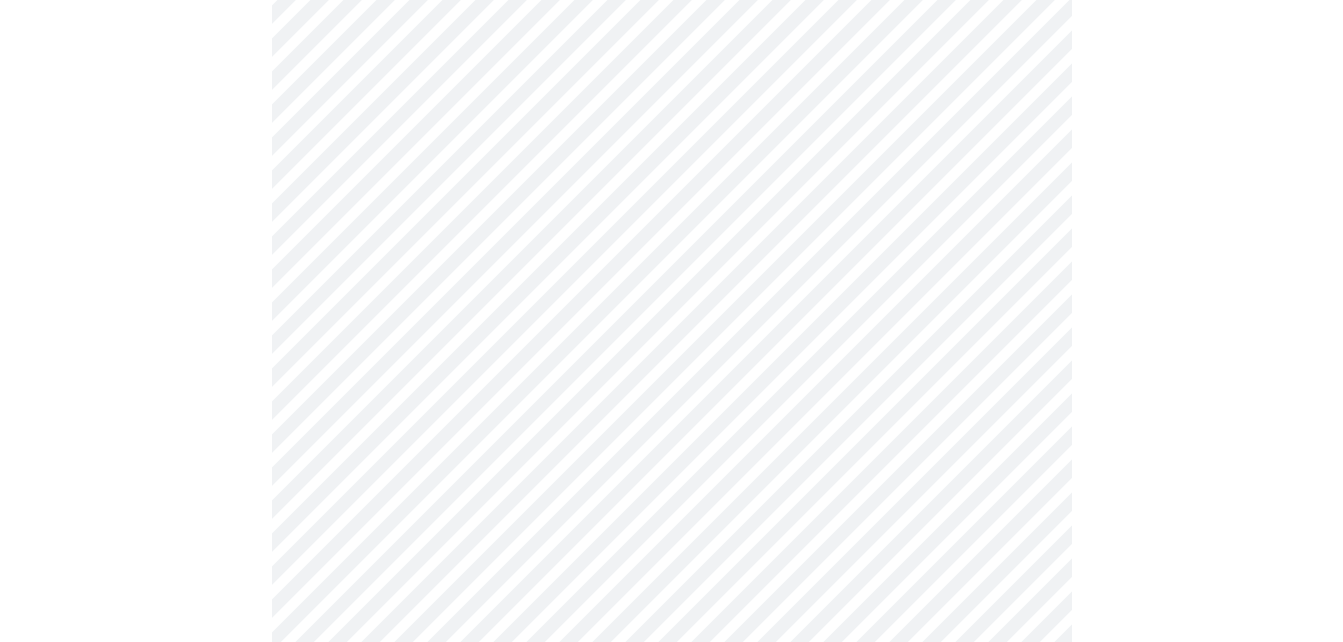 click on "MyMenopauseRx Appointments Messaging Labs 1 Uploads Medications Community Refer a Friend Hi [PERSON_NAME]    Intake Questions for [DATE] 12:20pm-12:40pm 1  /  13 Settings Billing Invoices Log out" at bounding box center [671, 521] 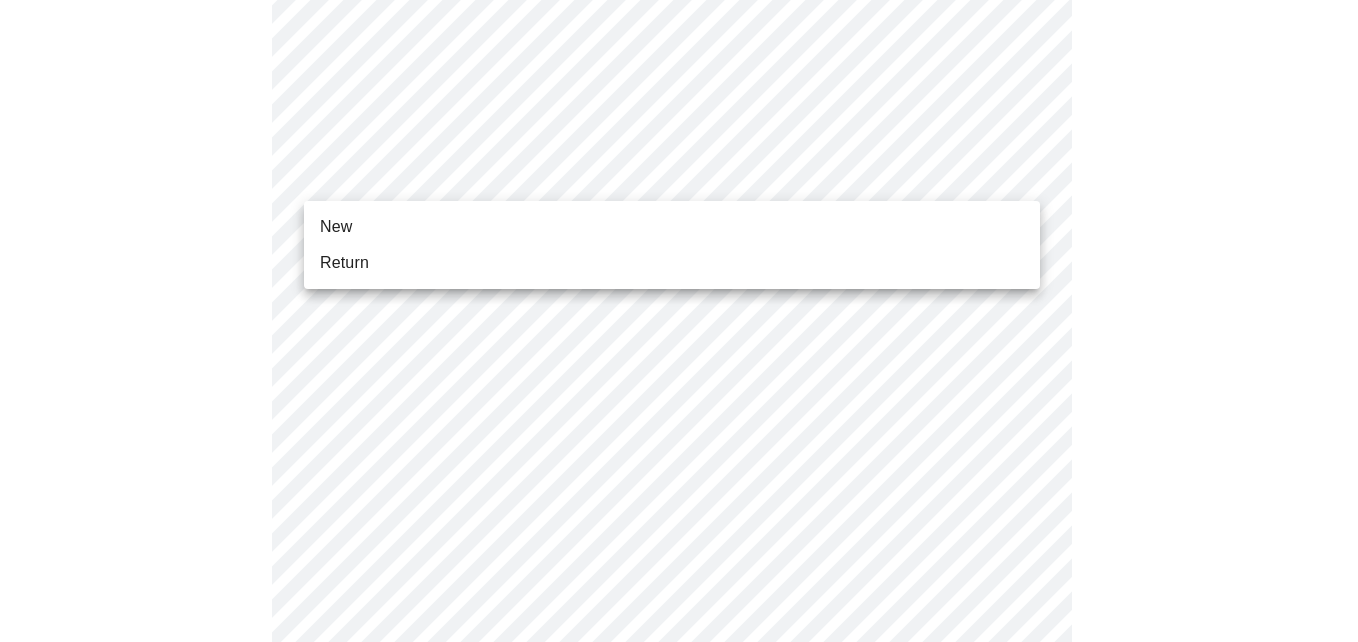 click on "Return" at bounding box center [344, 263] 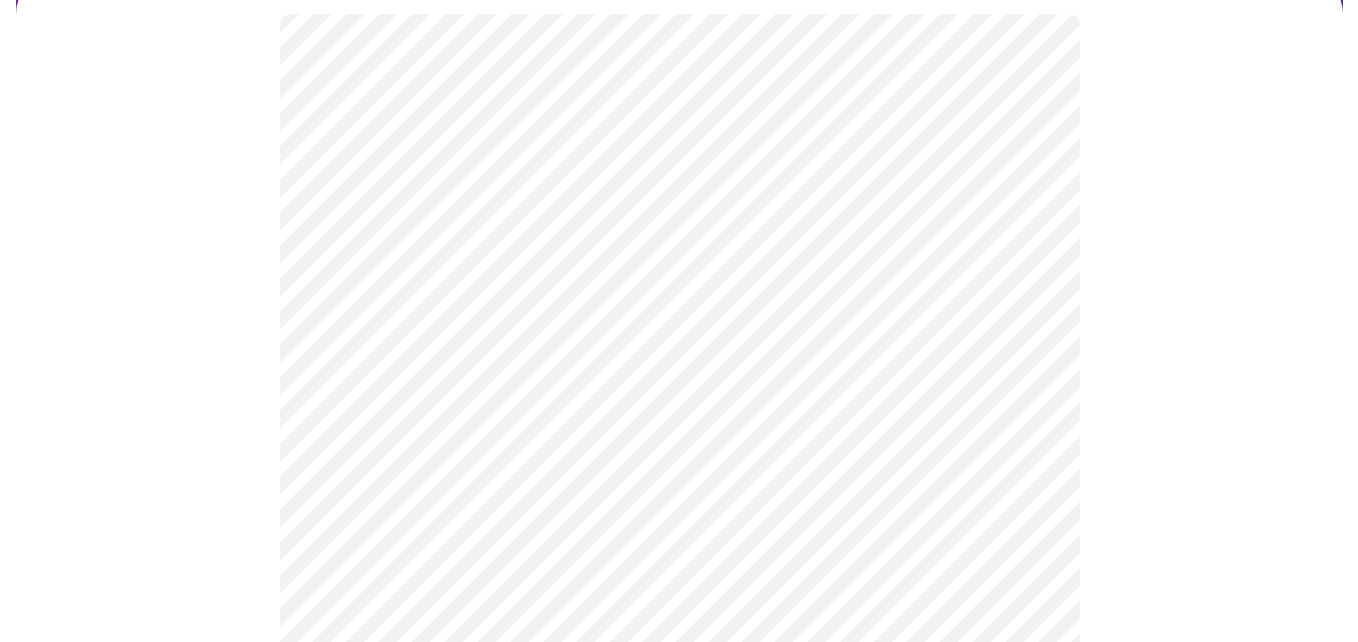 scroll, scrollTop: 202, scrollLeft: 0, axis: vertical 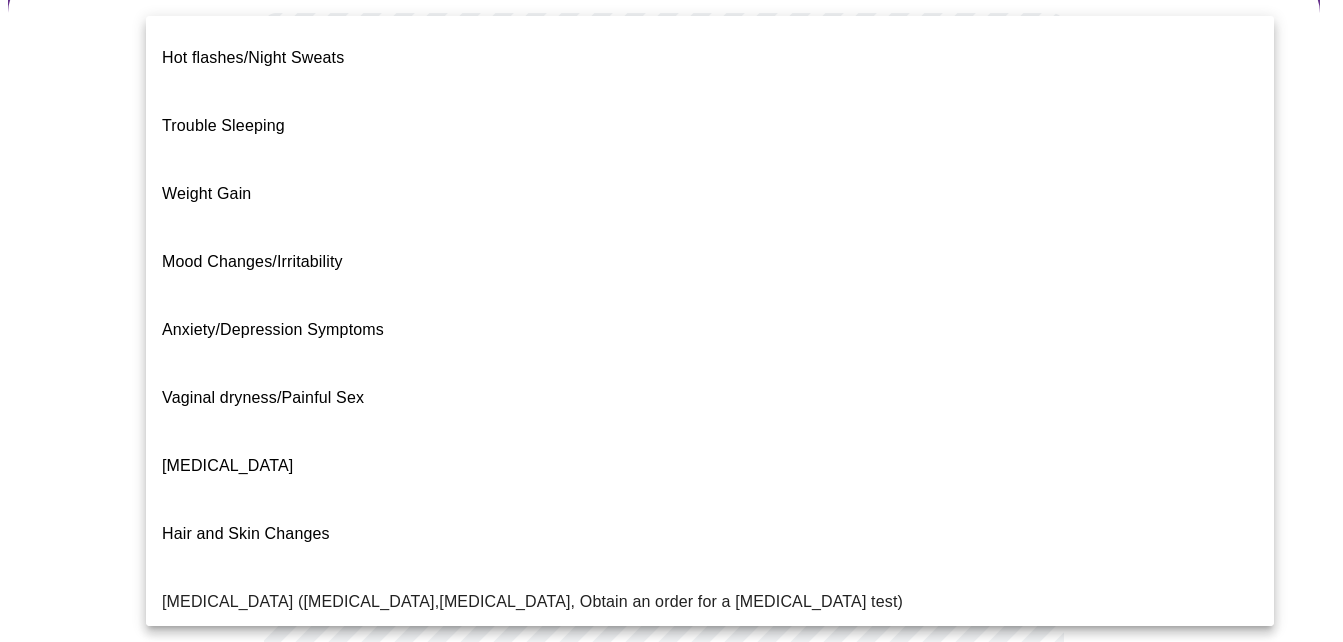 click on "MyMenopauseRx Appointments Messaging Labs 1 Uploads Medications Community Refer a Friend Hi [PERSON_NAME]    Intake Questions for [DATE] 12:20pm-12:40pm 2  /  13 Settings Billing Invoices Log out Hot flashes/Night Sweats
Trouble Sleeping
Weight Gain
Mood Changes/Irritability
Anxiety/Depression Symptoms
Vaginal dryness/Painful Sex
[MEDICAL_DATA]
Hair and Skin Changes
[MEDICAL_DATA] ([MEDICAL_DATA],[MEDICAL_DATA], Obtain an order for a [MEDICAL_DATA] test)
Metabolic Health ([MEDICAL_DATA], [MEDICAL_DATA], [MEDICAL_DATA], Abnormal Lab Testing, Obtain an order for a Coronary Calcium Heart Scan)
Period Problems
[MEDICAL_DATA]
Orgasms are weak
UTI Symptoms
Vaginal Infection
[MEDICAL_DATA] (oral, genital)
[MEDICAL_DATA]
I feel great - just need a refill.
Other" at bounding box center (671, 421) 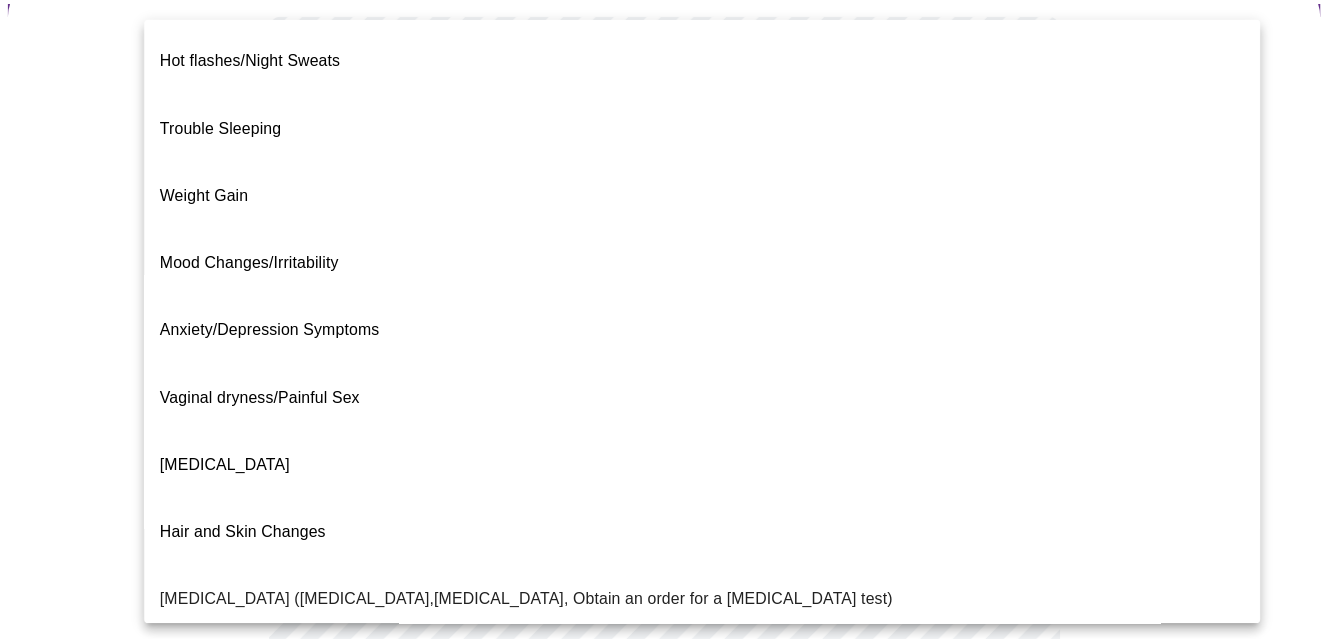 scroll, scrollTop: 0, scrollLeft: 0, axis: both 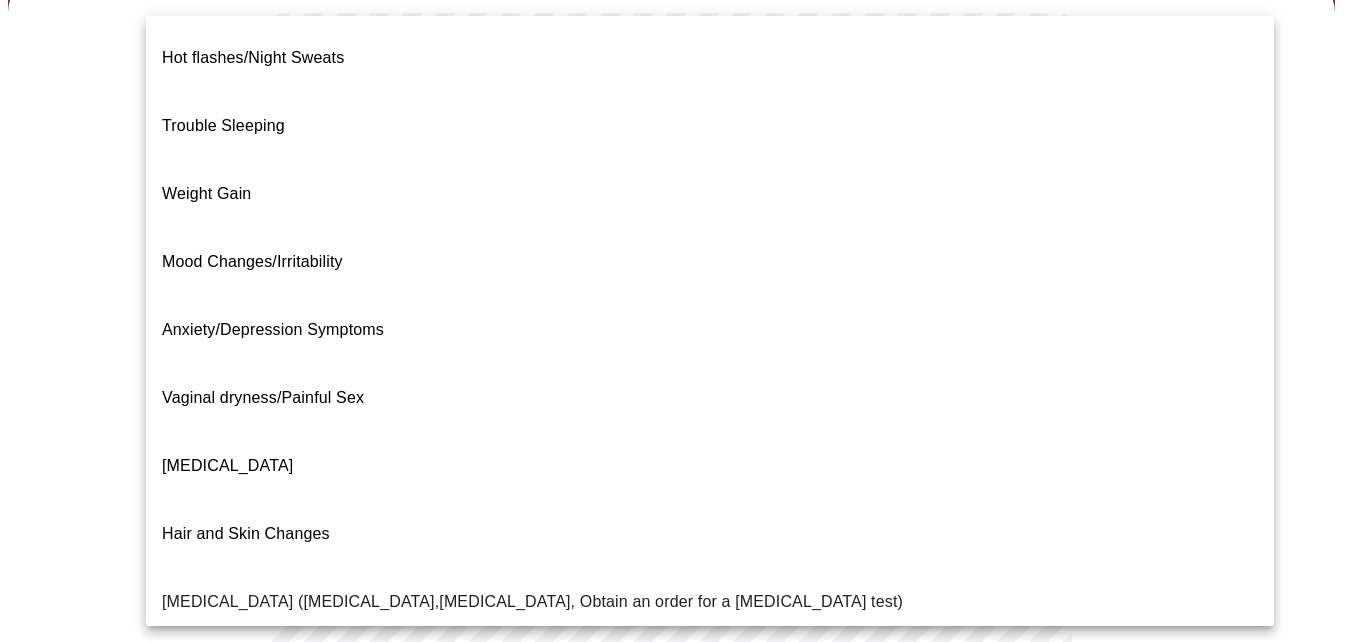 click on "Trouble Sleeping" at bounding box center [710, 126] 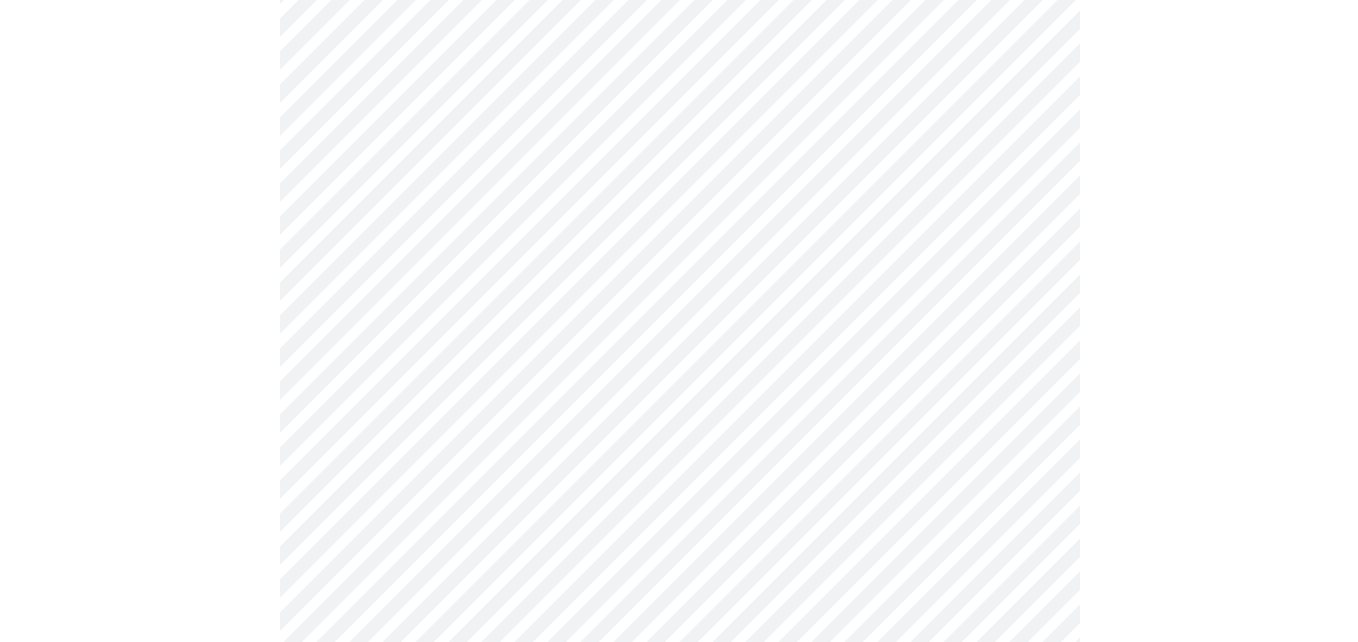 scroll, scrollTop: 264, scrollLeft: 0, axis: vertical 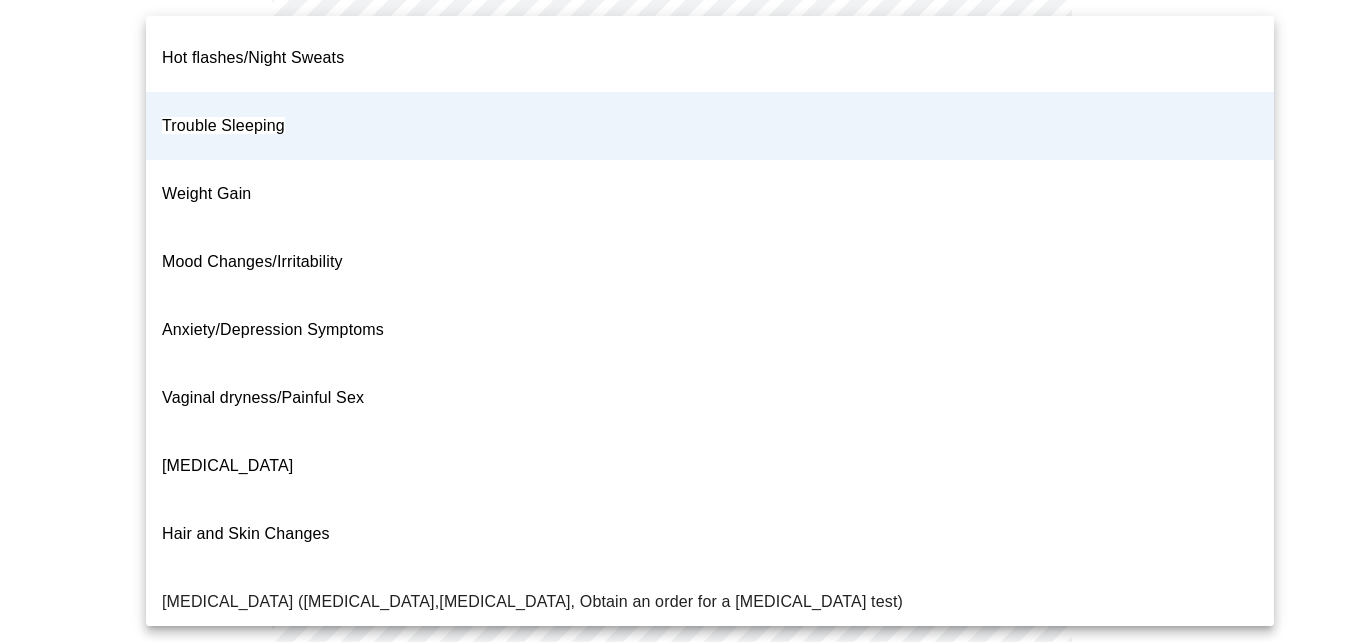 click on "MyMenopauseRx Appointments Messaging Labs 1 Uploads Medications Community Refer a Friend Hi [PERSON_NAME]    Intake Questions for [DATE] 12:20pm-12:40pm 2  /  13 Settings Billing Invoices Log out Hot flashes/Night Sweats
Trouble Sleeping
Weight Gain
Mood Changes/Irritability
Anxiety/Depression Symptoms
Vaginal dryness/Painful Sex
[MEDICAL_DATA]
Hair and Skin Changes
[MEDICAL_DATA] ([MEDICAL_DATA],[MEDICAL_DATA], Obtain an order for a [MEDICAL_DATA] test)
Metabolic Health ([MEDICAL_DATA], [MEDICAL_DATA], [MEDICAL_DATA], Abnormal Lab Testing, Obtain an order for a Coronary Calcium Heart Scan)
Period Problems
[MEDICAL_DATA]
Orgasms are weak
UTI Symptoms
Vaginal Infection
[MEDICAL_DATA] (oral, genital)
[MEDICAL_DATA]
I feel great - just need a refill.
Other" at bounding box center (679, 353) 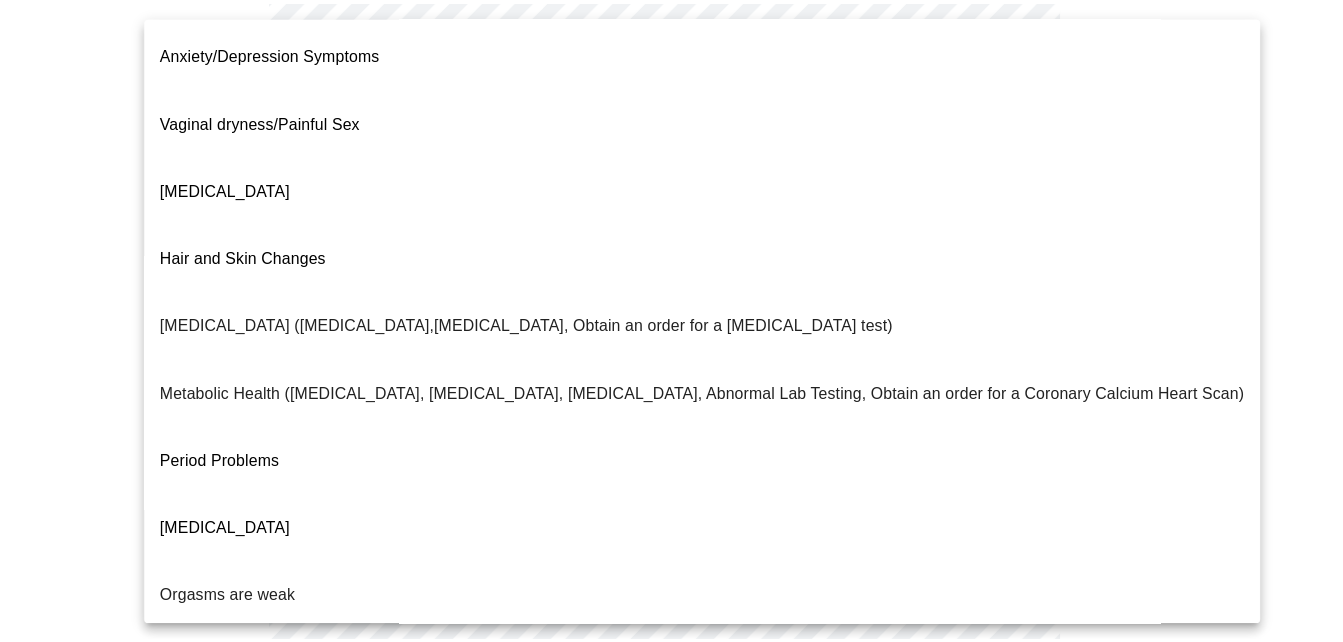 scroll, scrollTop: 394, scrollLeft: 0, axis: vertical 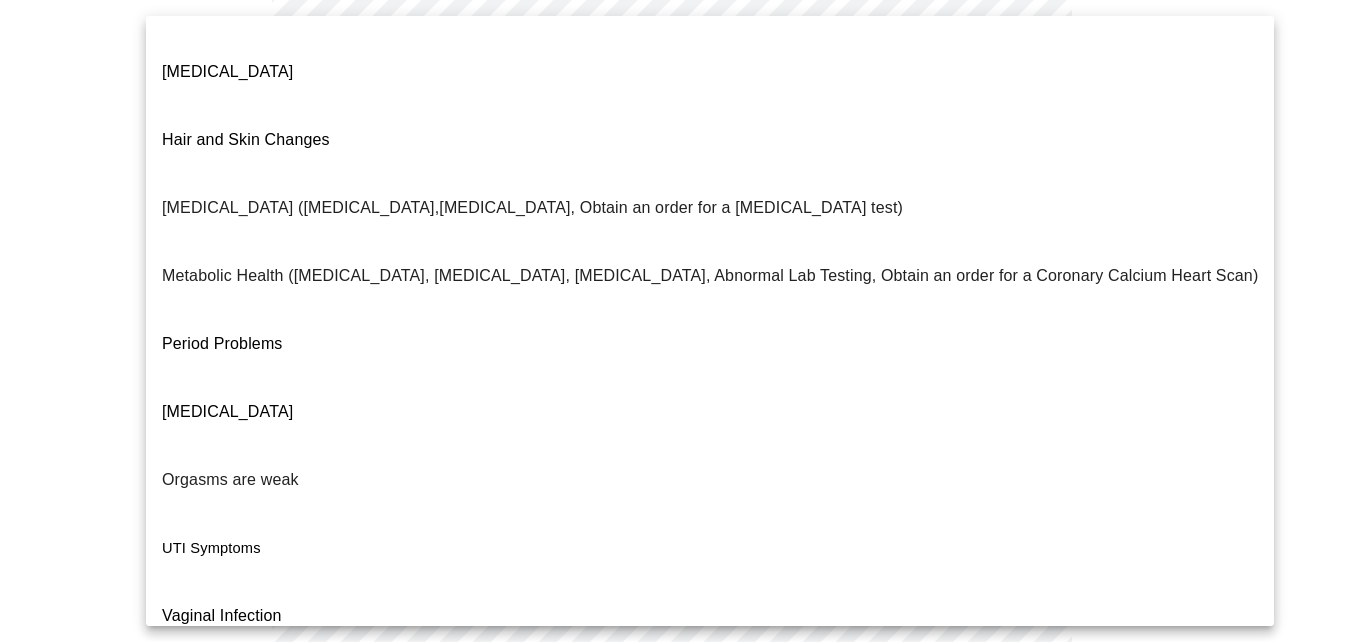 click on "Other" at bounding box center (710, 888) 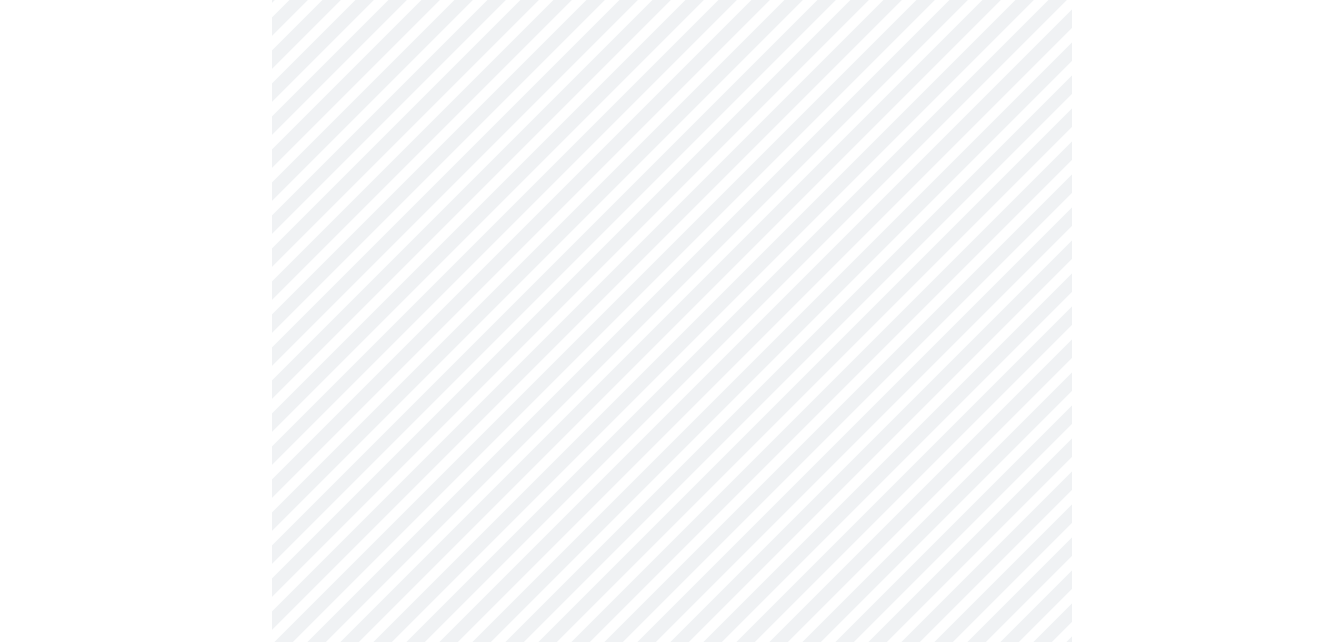 scroll, scrollTop: 295, scrollLeft: 0, axis: vertical 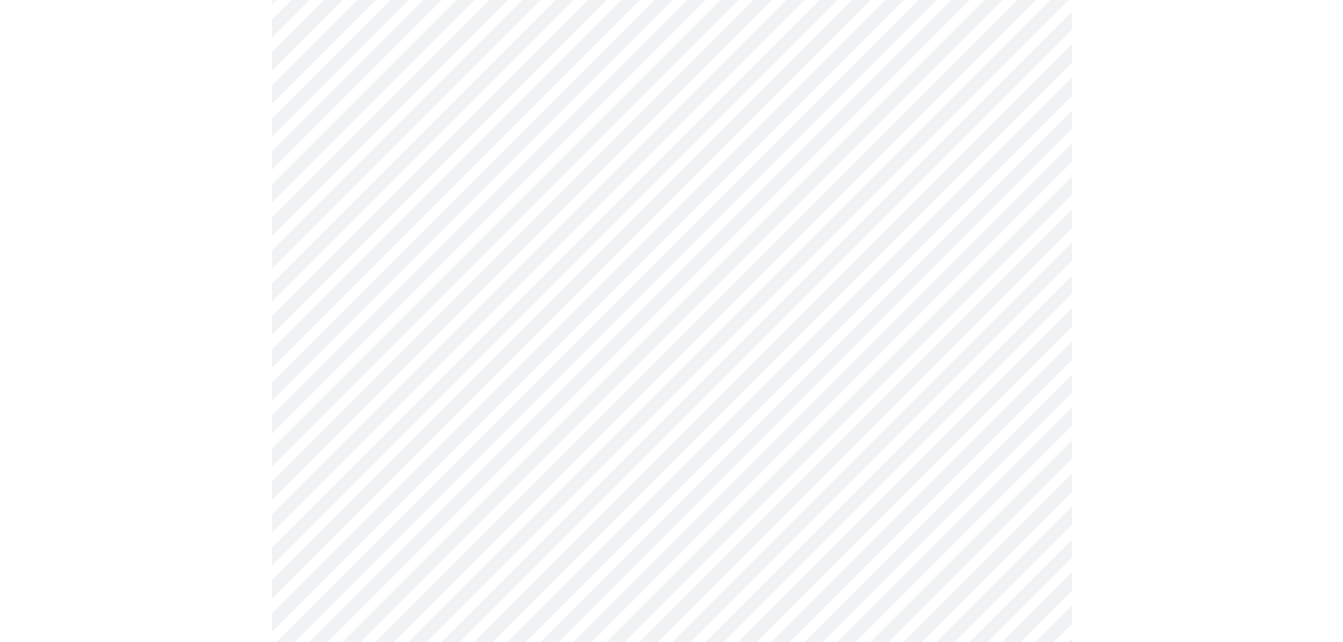 click on "MyMenopauseRx Appointments Messaging Labs 1 Uploads Medications Community Refer a Friend Hi [PERSON_NAME]    Intake Questions for [DATE] 12:20pm-12:40pm 2  /  13 Settings Billing Invoices Log out" at bounding box center (671, 322) 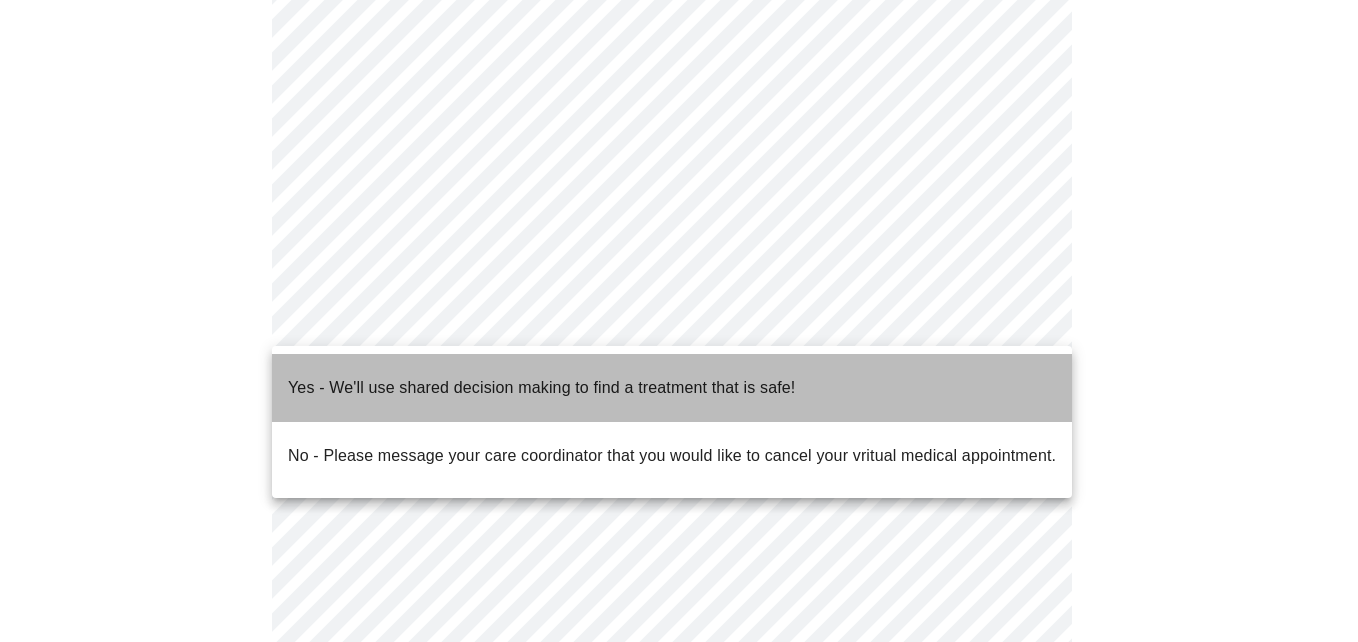 click on "Yes - We'll use shared decision making to find a treatment that is safe!" at bounding box center [541, 388] 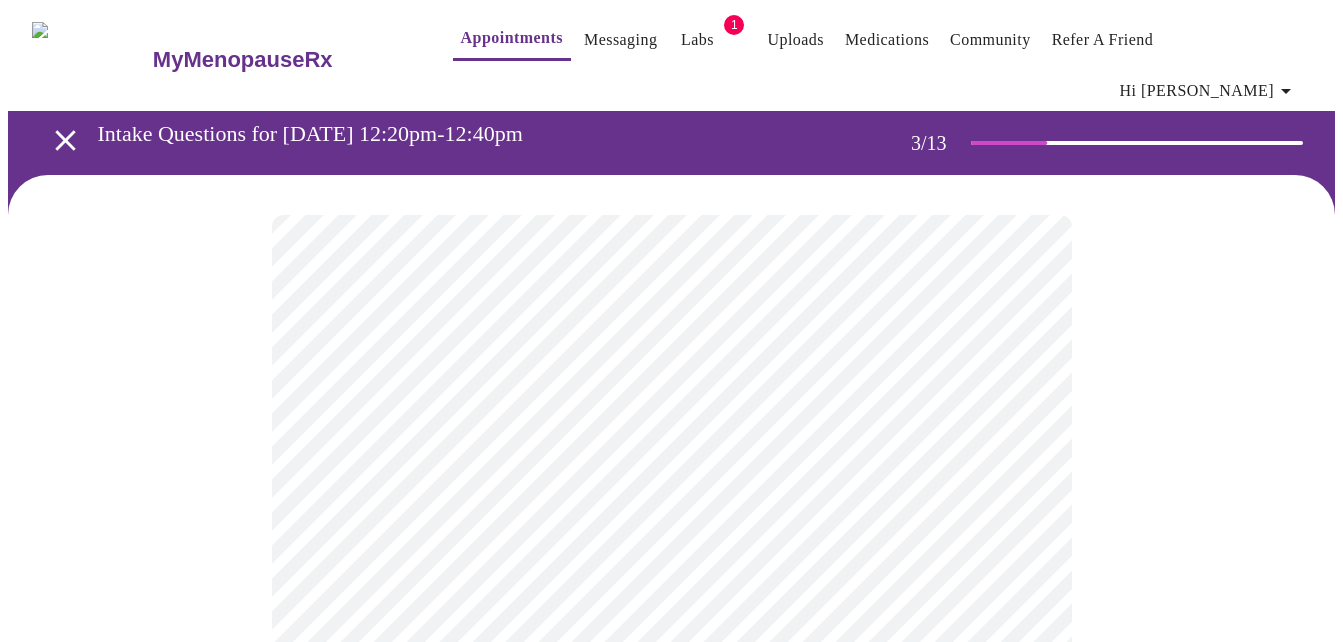 scroll, scrollTop: 223, scrollLeft: 0, axis: vertical 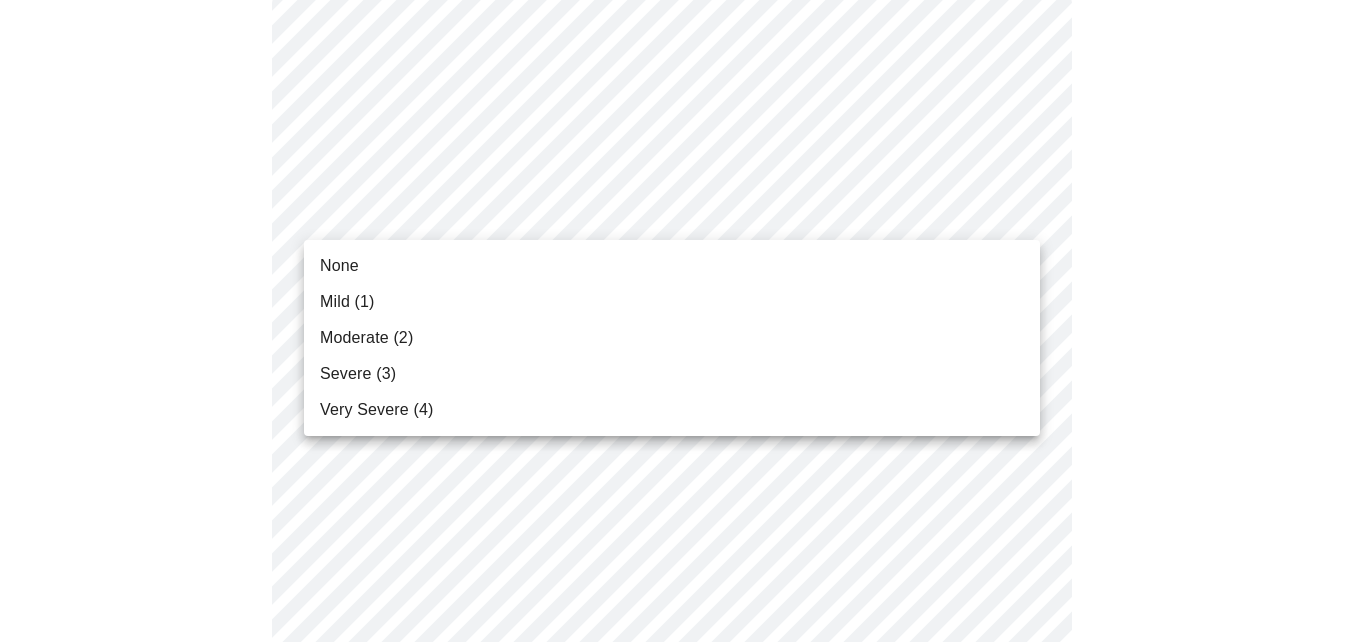 click on "MyMenopauseRx Appointments Messaging Labs 1 Uploads Medications Community Refer a Friend Hi [PERSON_NAME]    Intake Questions for [DATE] 12:20pm-12:40pm 3  /  13 Settings Billing Invoices Log out None Mild (1) Moderate (2) Severe (3)  Very Severe (4)" at bounding box center [679, 1150] 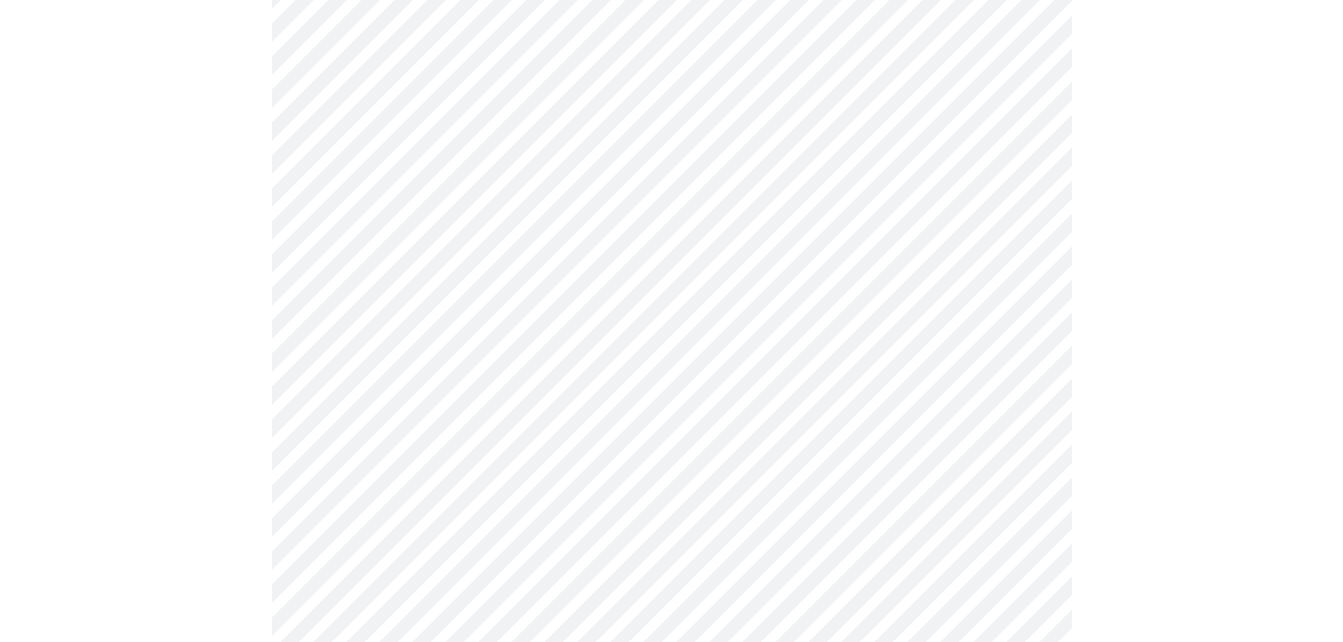 scroll, scrollTop: 457, scrollLeft: 0, axis: vertical 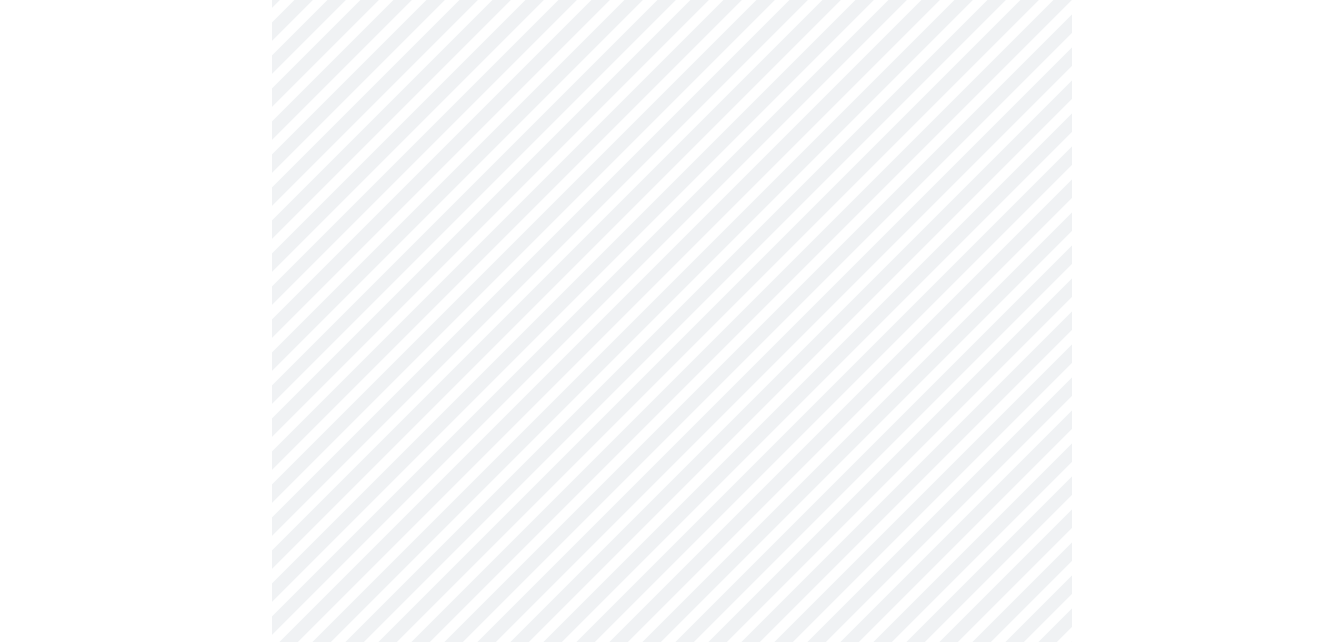 click on "MyMenopauseRx Appointments Messaging Labs 1 Uploads Medications Community Refer a Friend Hi [PERSON_NAME]    Intake Questions for [DATE] 12:20pm-12:40pm 3  /  13 Settings Billing Invoices Log out" at bounding box center [671, 881] 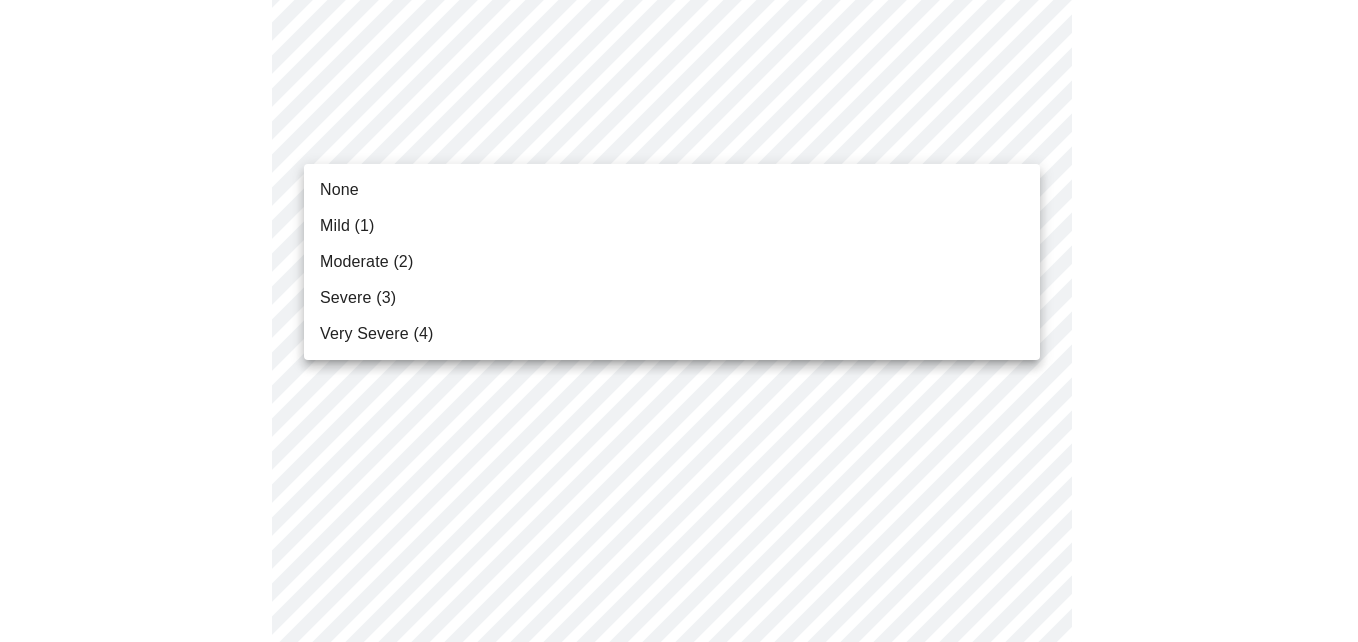 click on "Mild (1)" at bounding box center [347, 226] 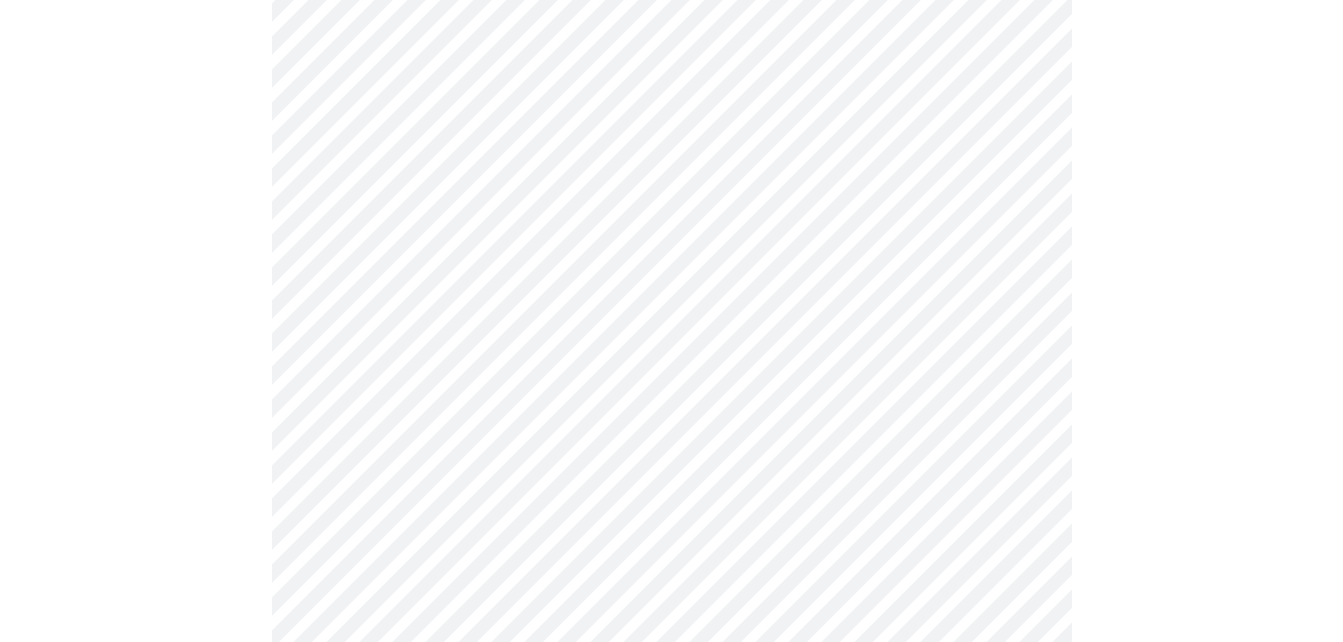 scroll, scrollTop: 741, scrollLeft: 0, axis: vertical 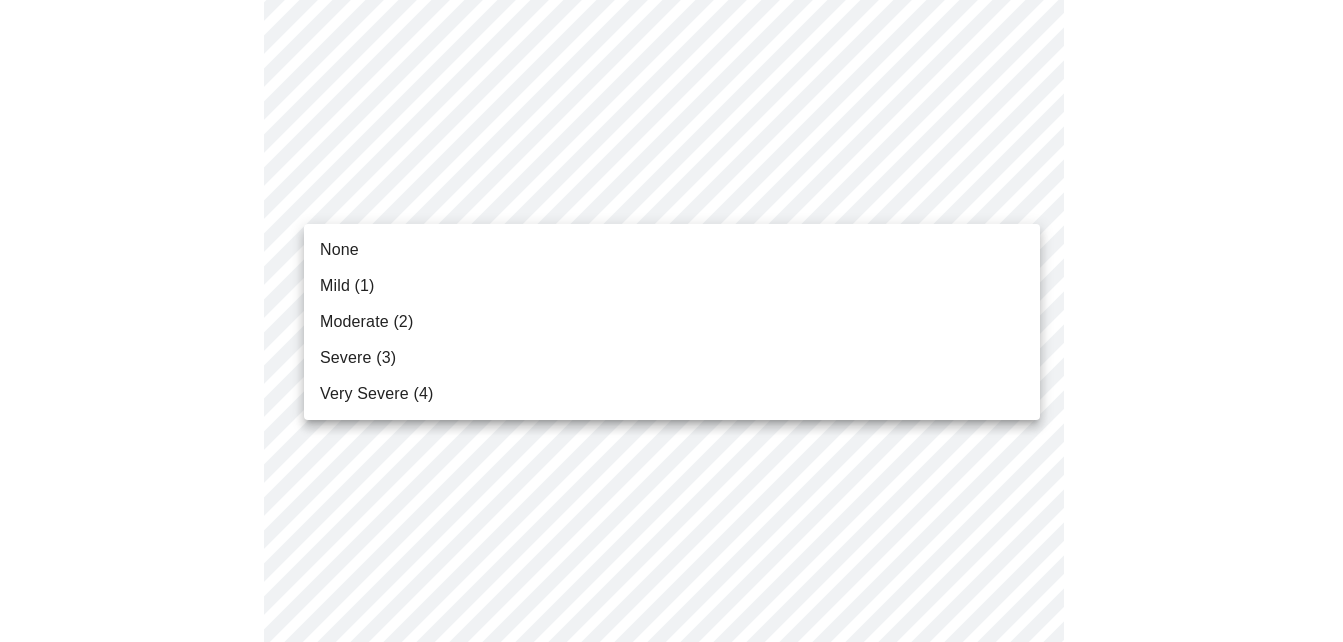 click on "MyMenopauseRx Appointments Messaging Labs 1 Uploads Medications Community Refer a Friend Hi [PERSON_NAME]    Intake Questions for [DATE] 12:20pm-12:40pm 3  /  13 Settings Billing Invoices Log out None Mild (1) Moderate (2) Severe (3) Very Severe (4)" at bounding box center (671, 583) 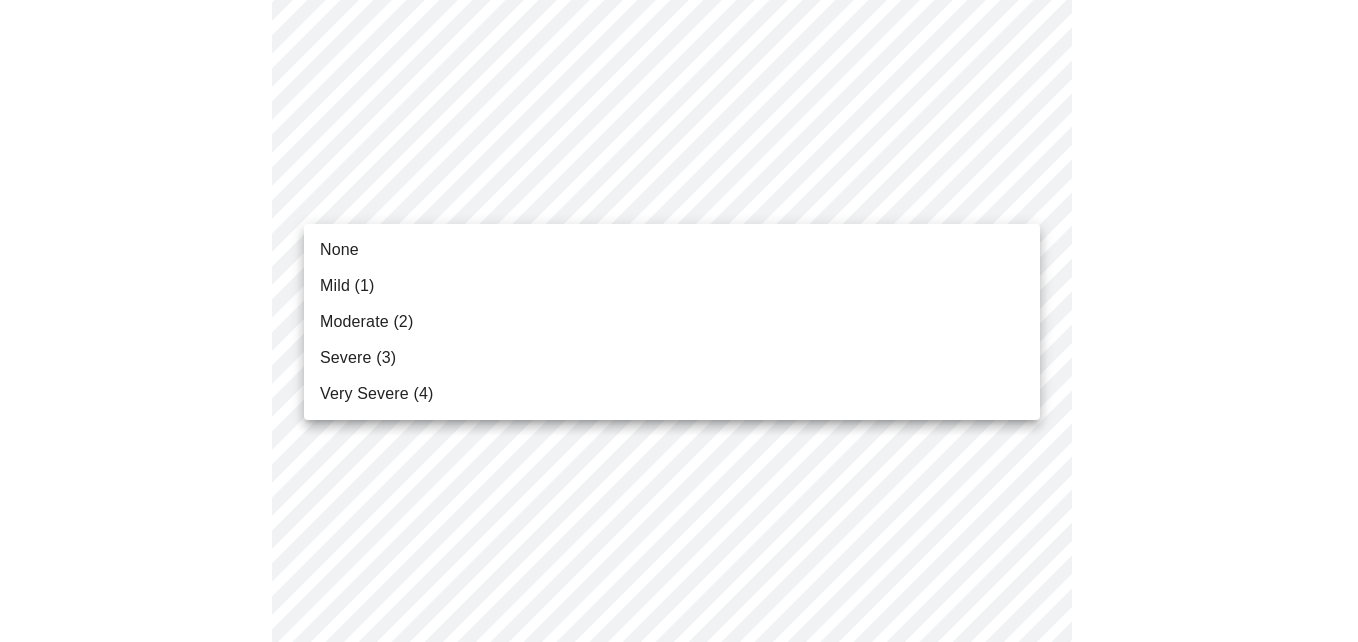 click on "Mild (1)" at bounding box center (347, 286) 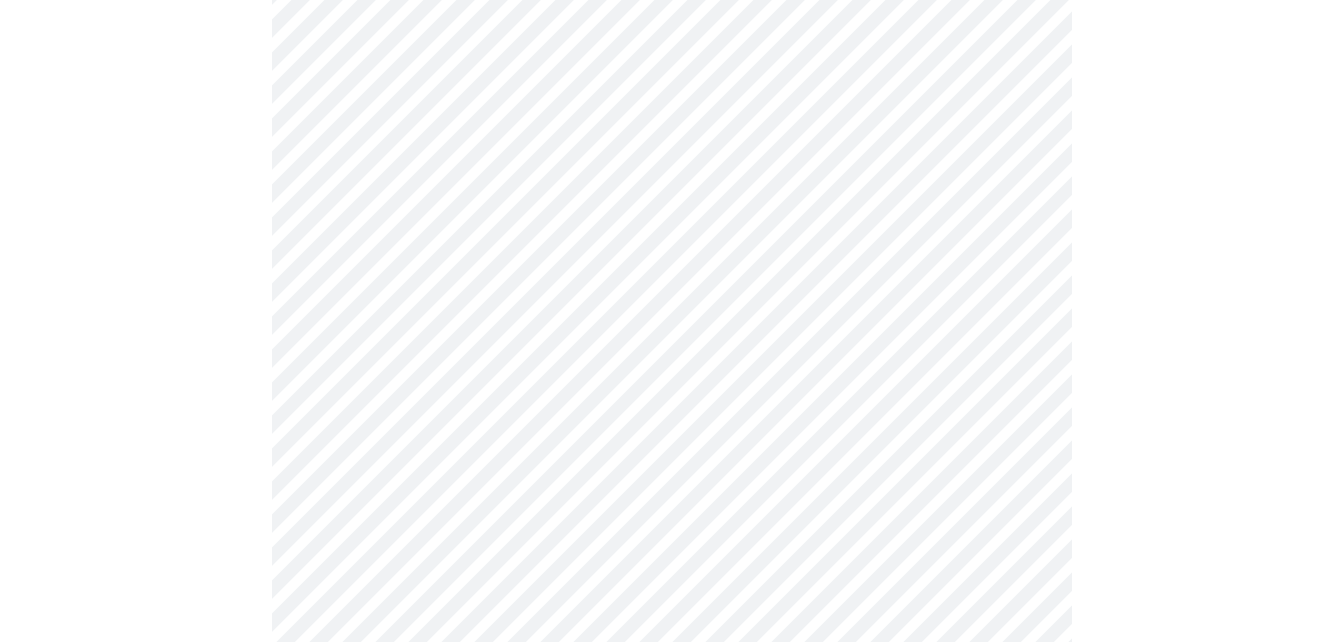 scroll, scrollTop: 857, scrollLeft: 0, axis: vertical 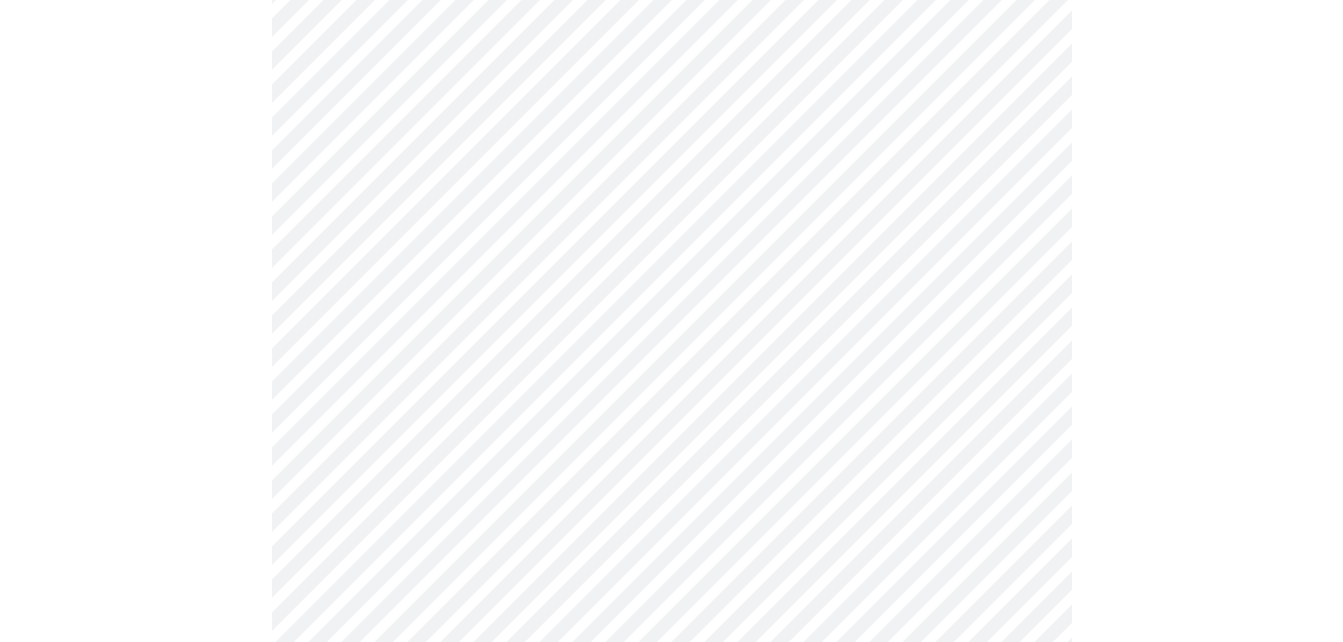 click on "MyMenopauseRx Appointments Messaging Labs 1 Uploads Medications Community Refer a Friend Hi [PERSON_NAME]    Intake Questions for [DATE] 12:20pm-12:40pm 3  /  13 Settings Billing Invoices Log out" at bounding box center [671, 453] 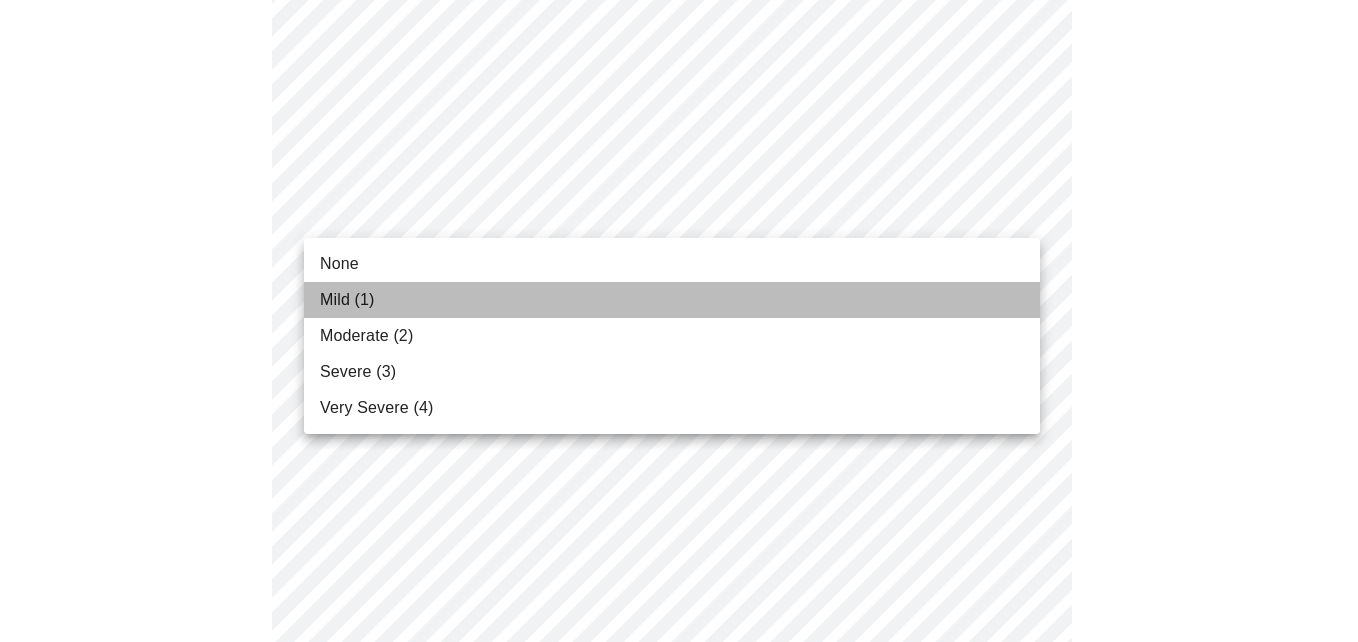 click on "Mild (1)" at bounding box center (347, 300) 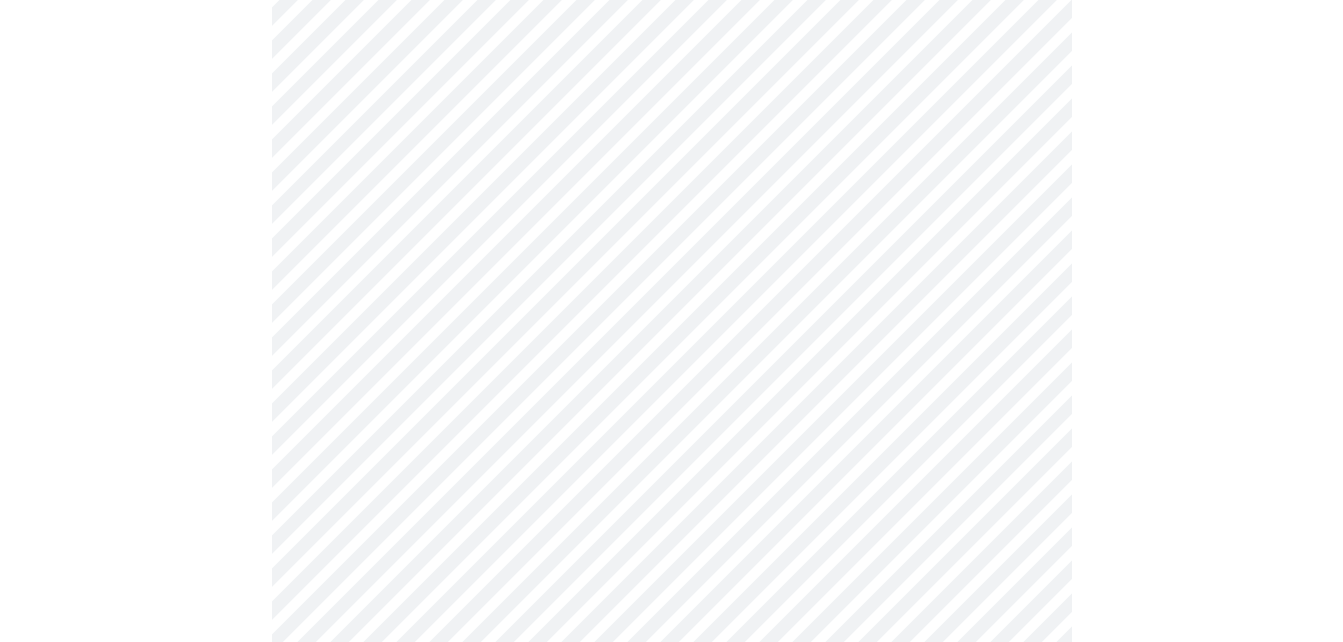scroll, scrollTop: 1034, scrollLeft: 0, axis: vertical 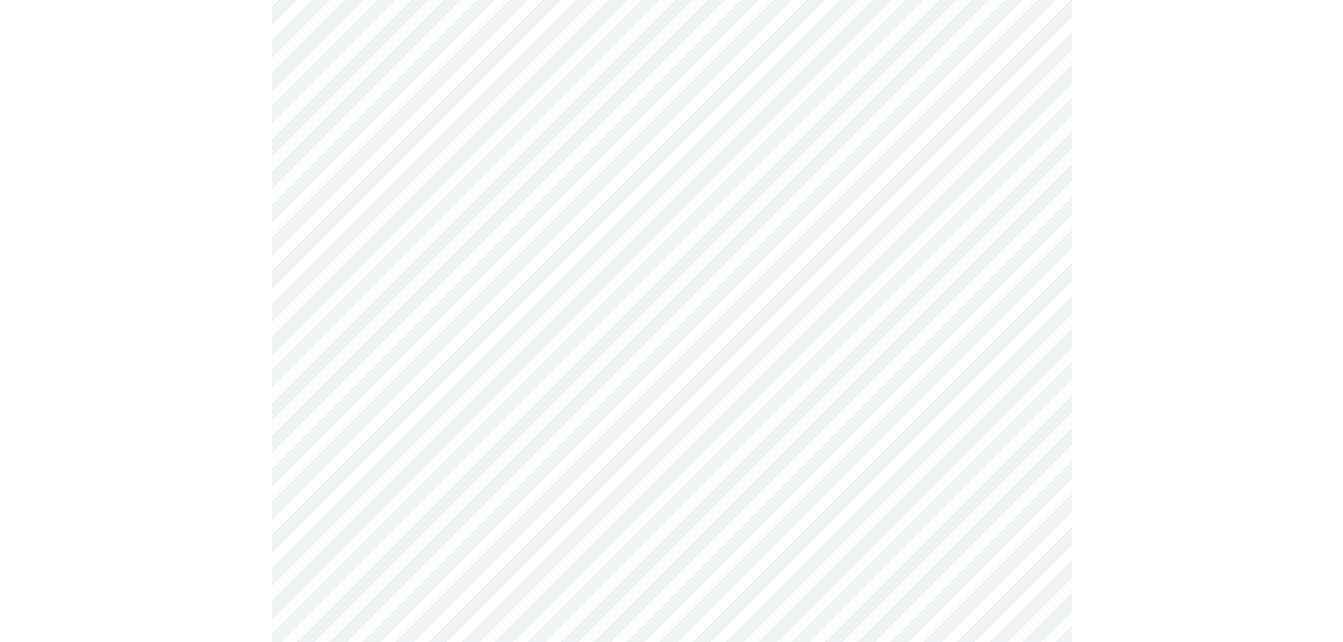click on "MyMenopauseRx Appointments Messaging Labs 1 Uploads Medications Community Refer a Friend Hi [PERSON_NAME]    Intake Questions for [DATE] 12:20pm-12:40pm 3  /  13 Settings Billing Invoices Log out" at bounding box center (671, 262) 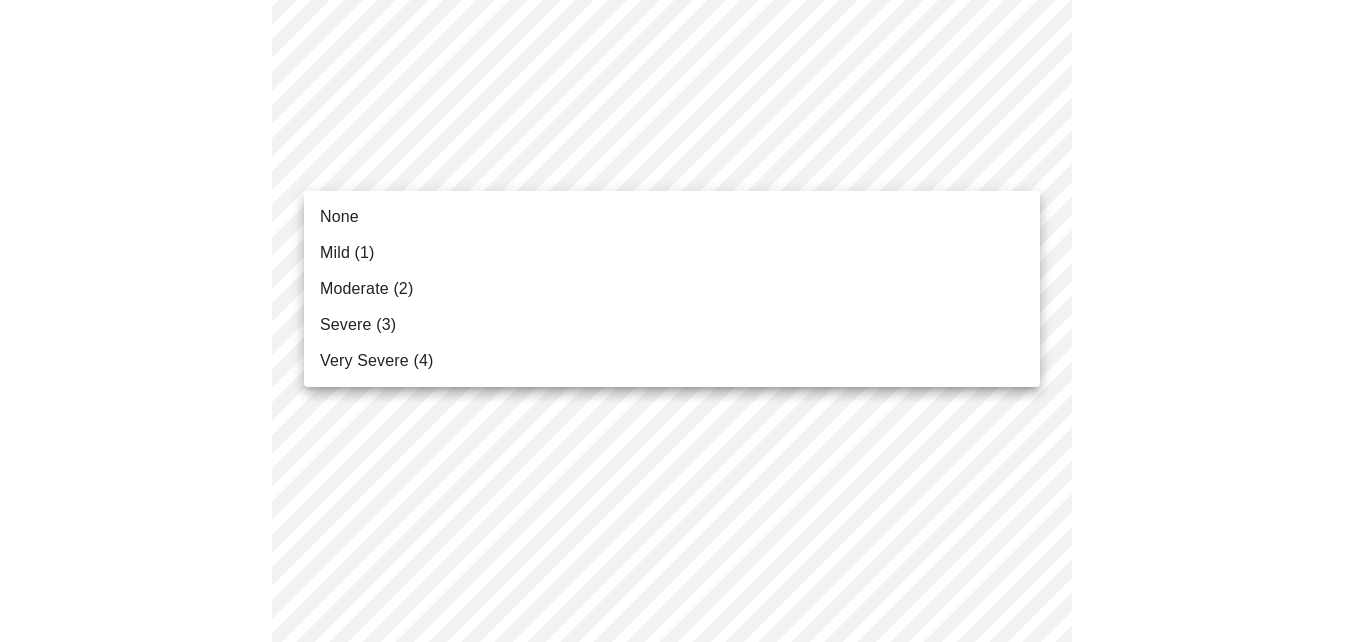 click on "Moderate (2)" at bounding box center (366, 289) 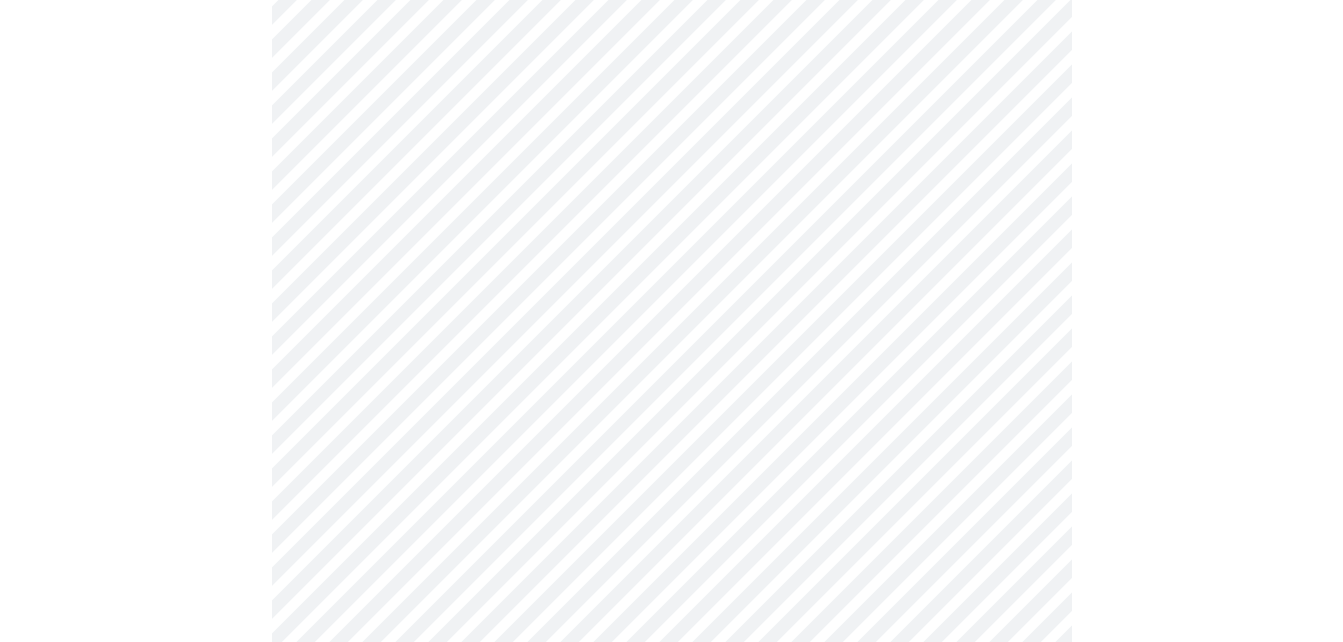 scroll, scrollTop: 1229, scrollLeft: 0, axis: vertical 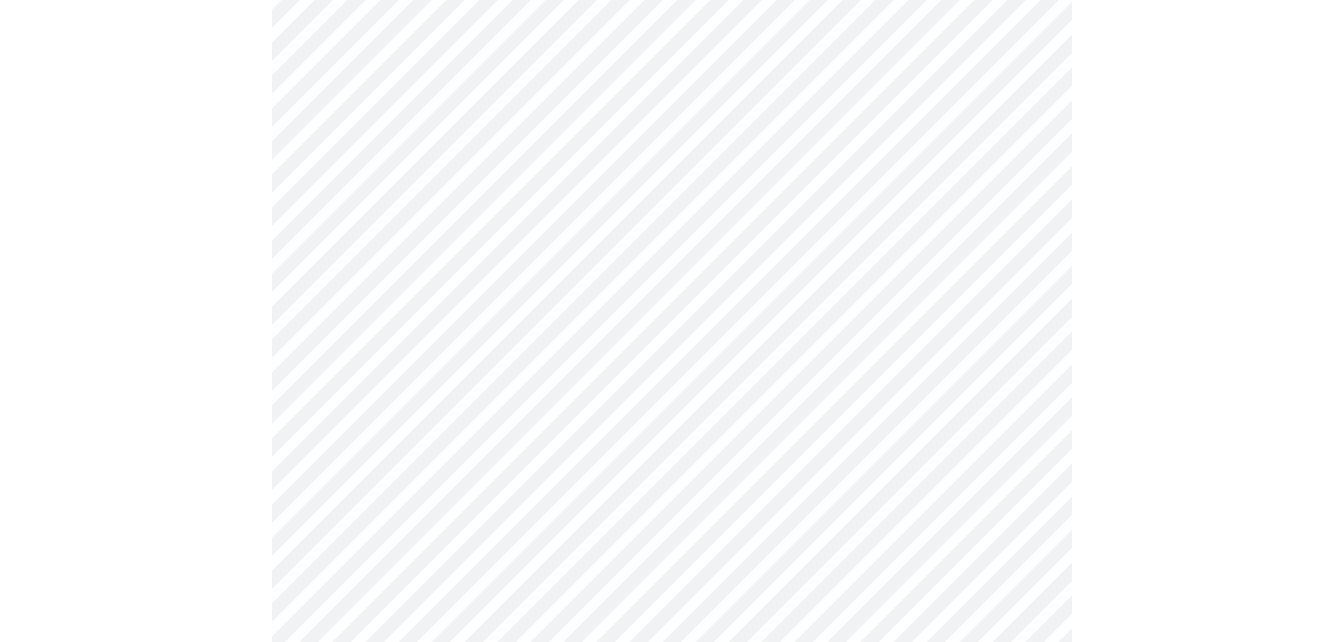 click on "MyMenopauseRx Appointments Messaging Labs 1 Uploads Medications Community Refer a Friend Hi [PERSON_NAME]    Intake Questions for [DATE] 12:20pm-12:40pm 3  /  13 Settings Billing Invoices Log out" at bounding box center (671, 53) 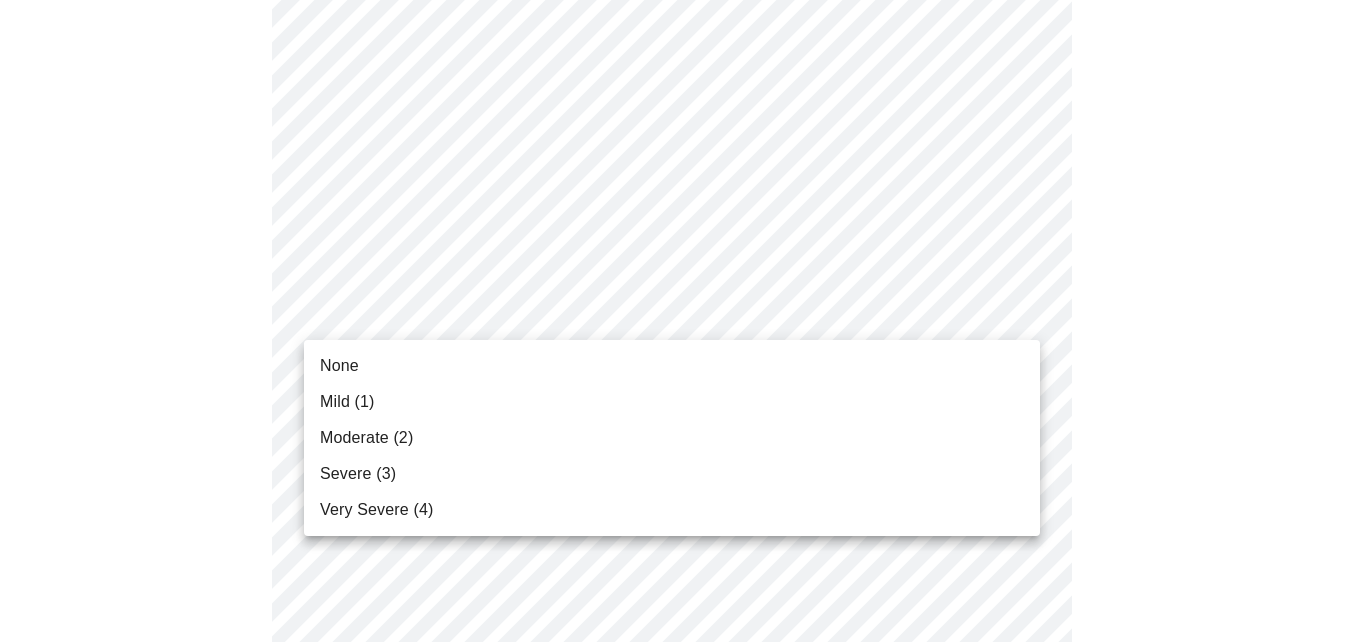 click on "Very Severe (4)" at bounding box center [376, 510] 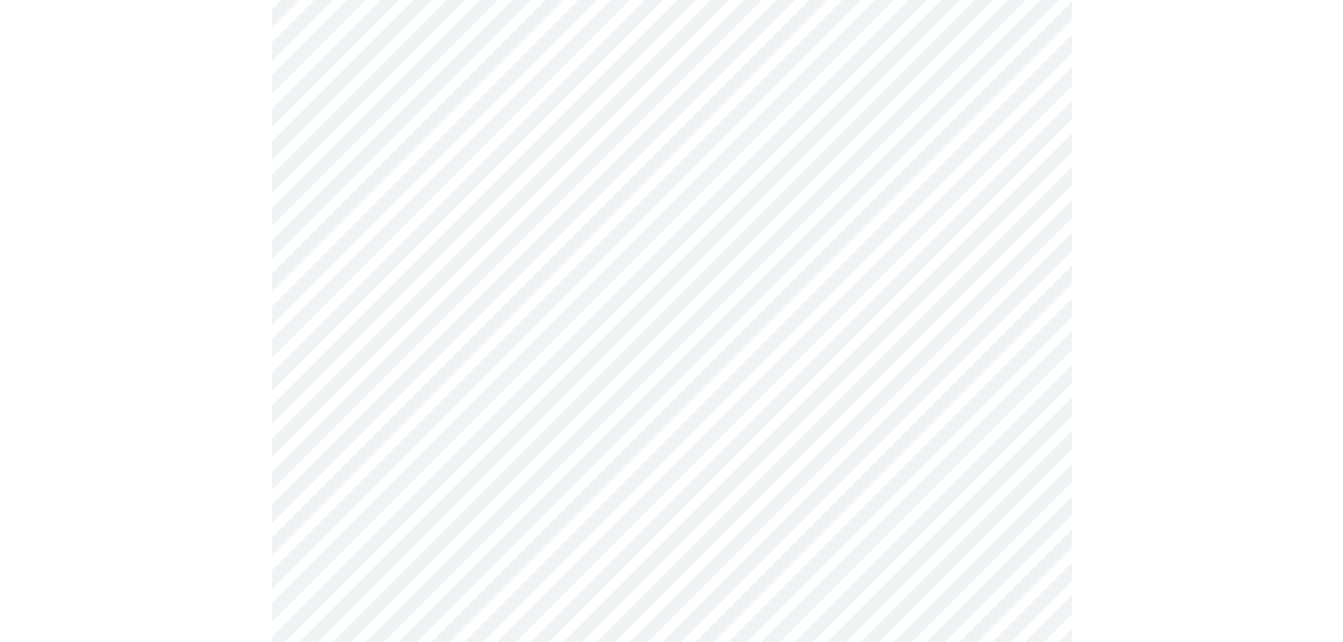 scroll, scrollTop: 1590, scrollLeft: 0, axis: vertical 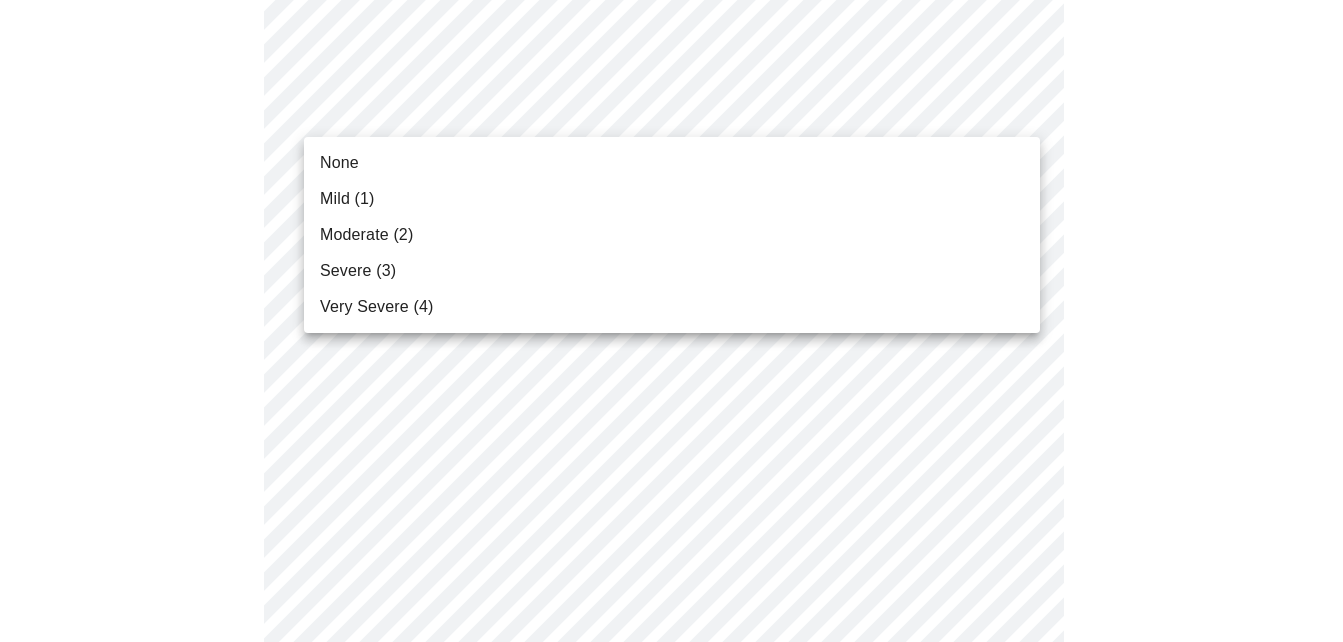 click on "MyMenopauseRx Appointments Messaging Labs 1 Uploads Medications Community Refer a Friend Hi [PERSON_NAME]    Intake Questions for [DATE] 12:20pm-12:40pm 3  /  13 Settings Billing Invoices Log out None Mild (1) Moderate (2) Severe (3) Very Severe (4)" at bounding box center (671, -322) 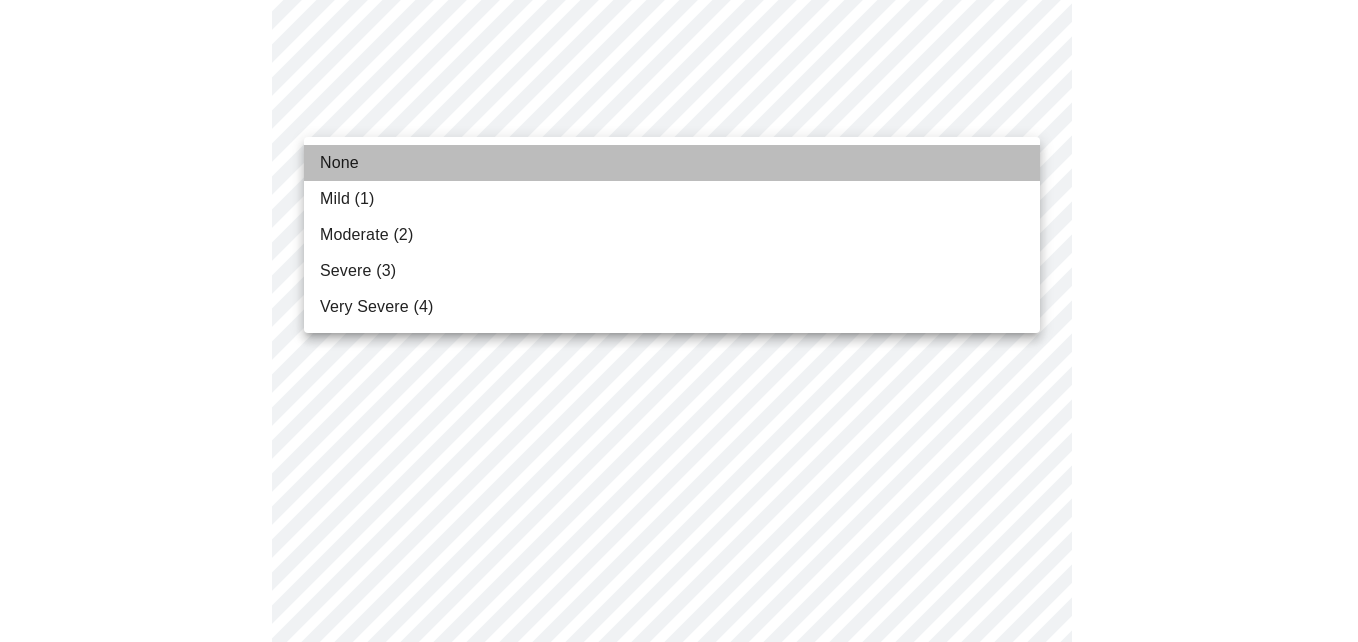 click on "None" at bounding box center (672, 163) 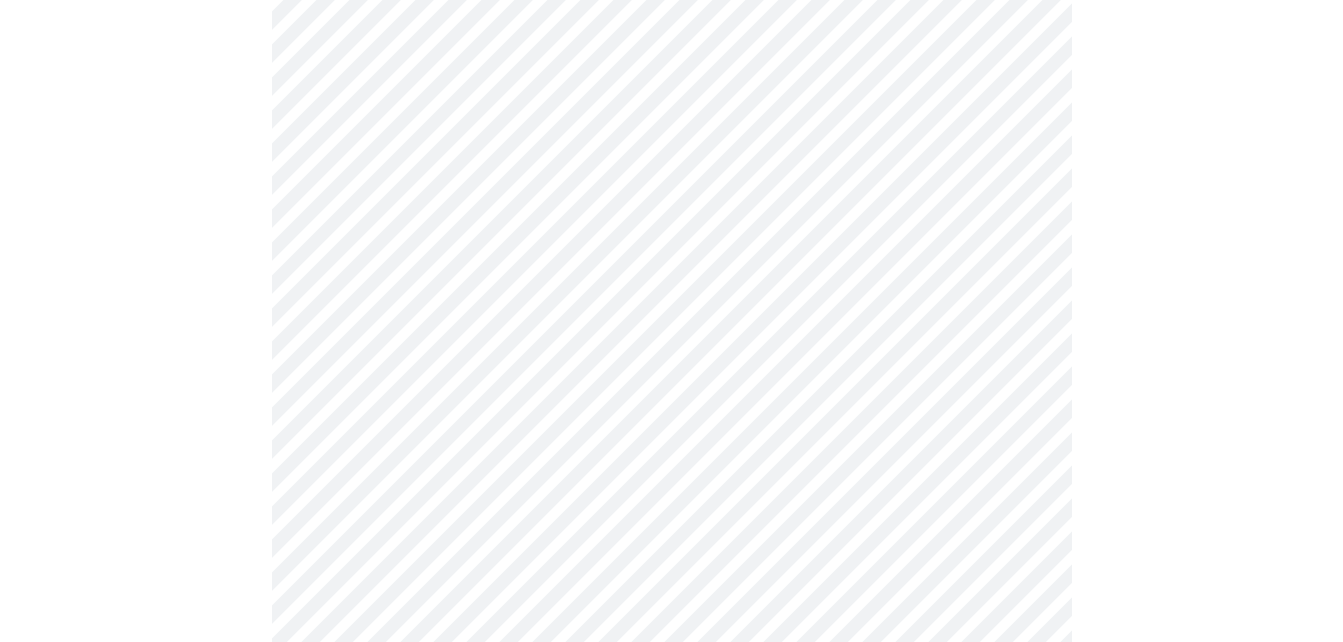 scroll, scrollTop: 1656, scrollLeft: 0, axis: vertical 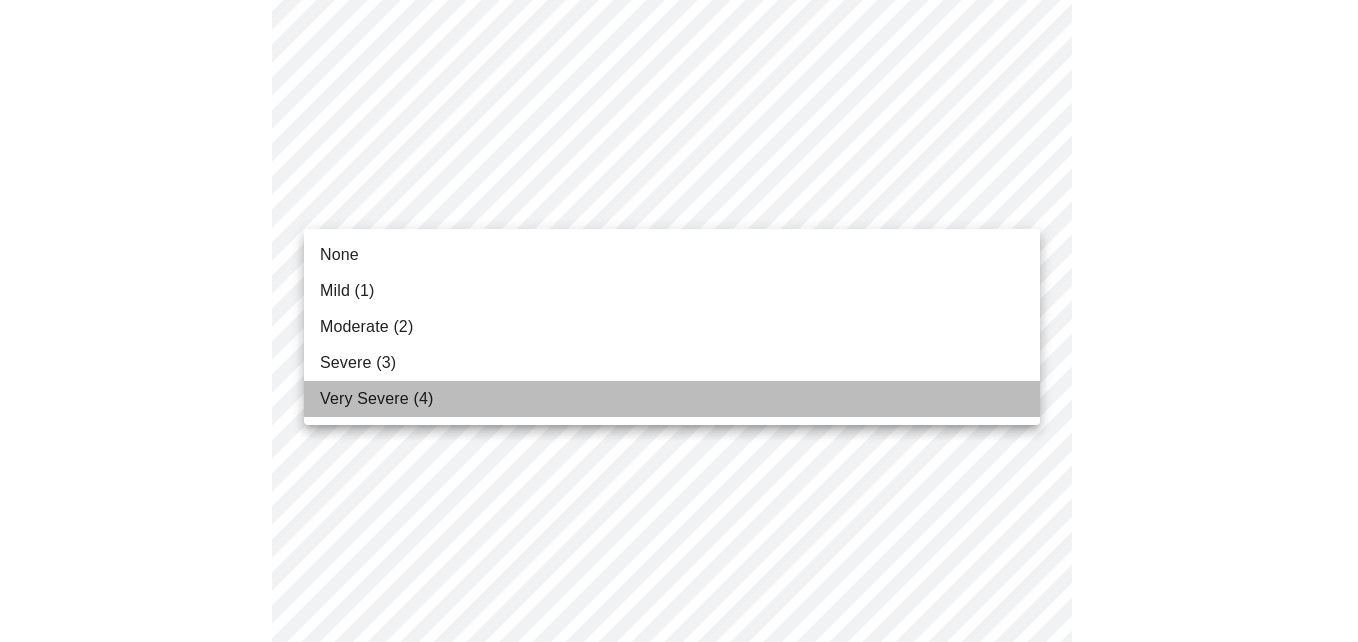 click on "Very Severe (4)" at bounding box center [376, 399] 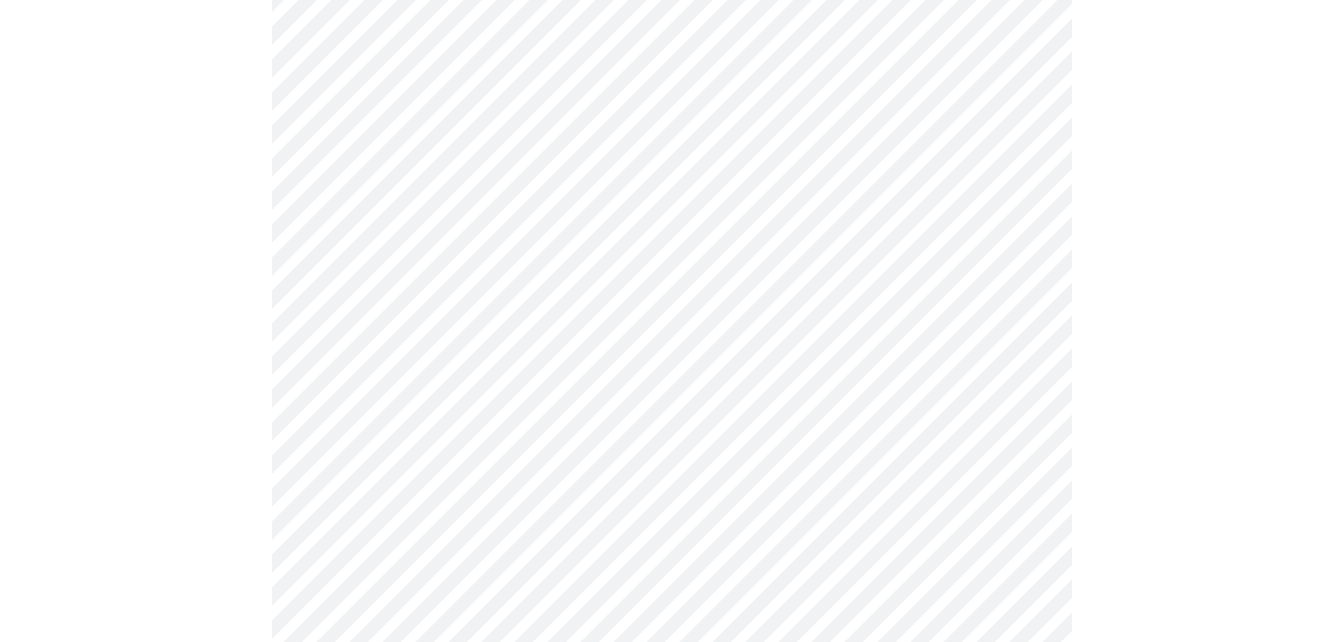 scroll, scrollTop: 1708, scrollLeft: 0, axis: vertical 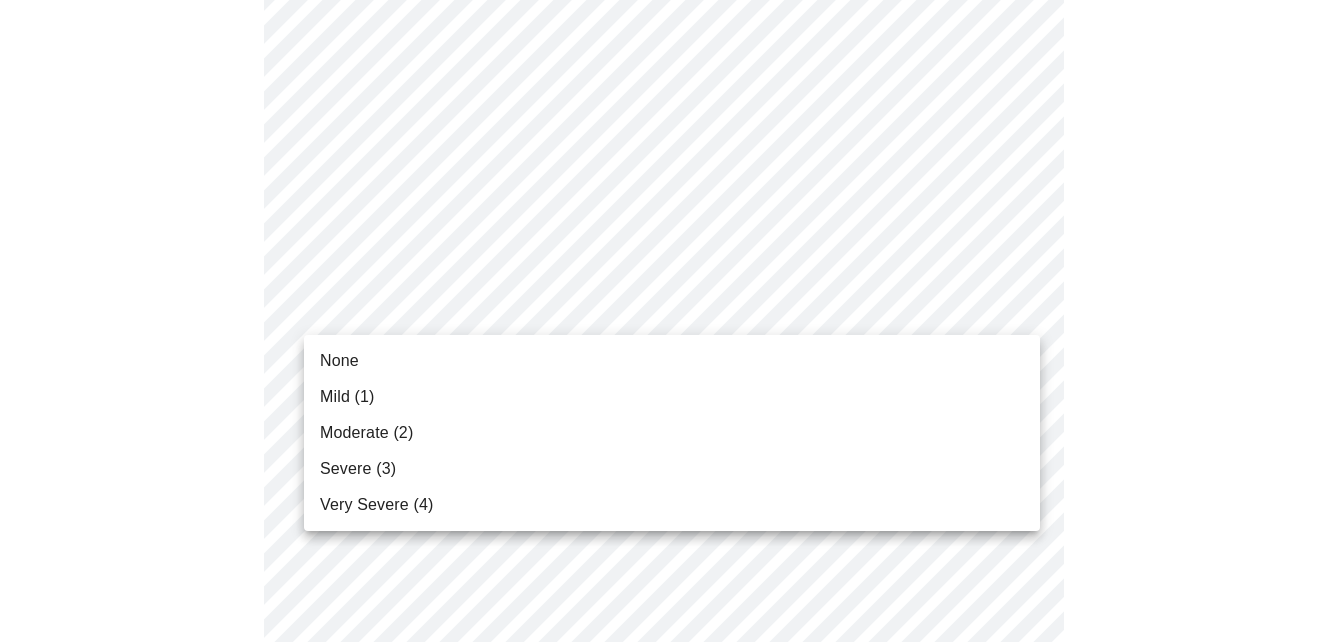 click on "MyMenopauseRx Appointments Messaging Labs 1 Uploads Medications Community Refer a Friend Hi [PERSON_NAME]    Intake Questions for [DATE] 12:20pm-12:40pm 3  /  13 Settings Billing Invoices Log out None Mild (1) Moderate (2) Severe (3) Very Severe (4)" at bounding box center [671, -468] 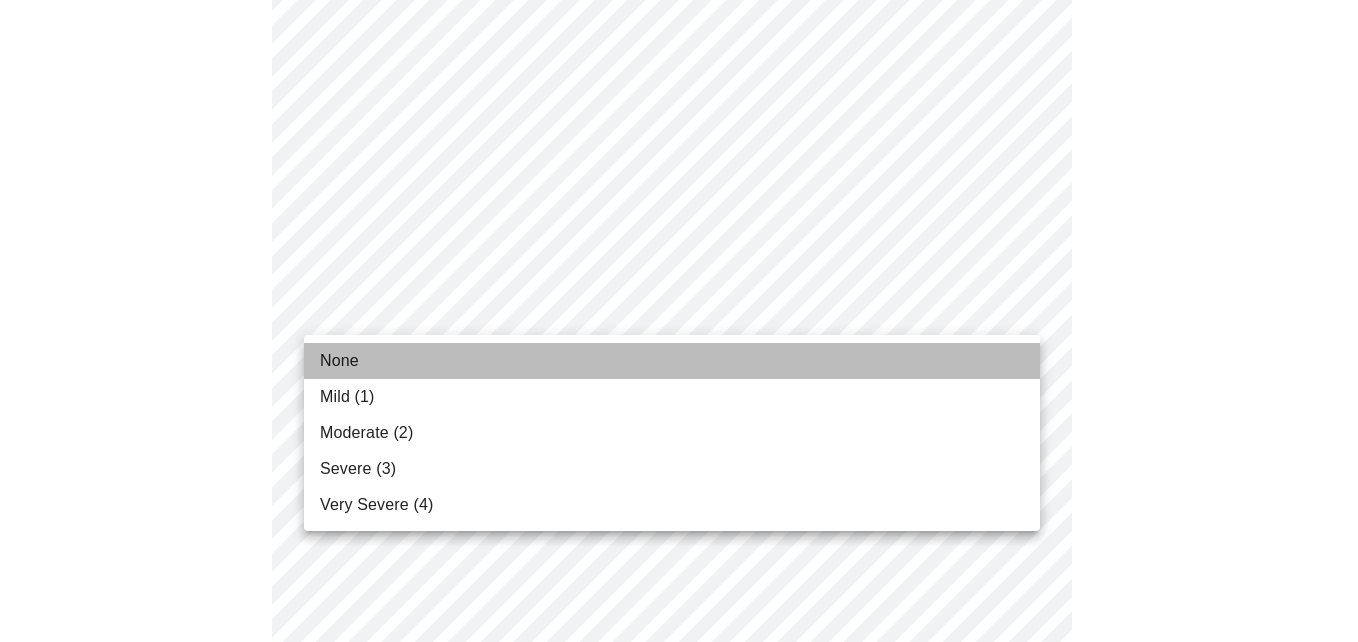 click on "None" at bounding box center [339, 361] 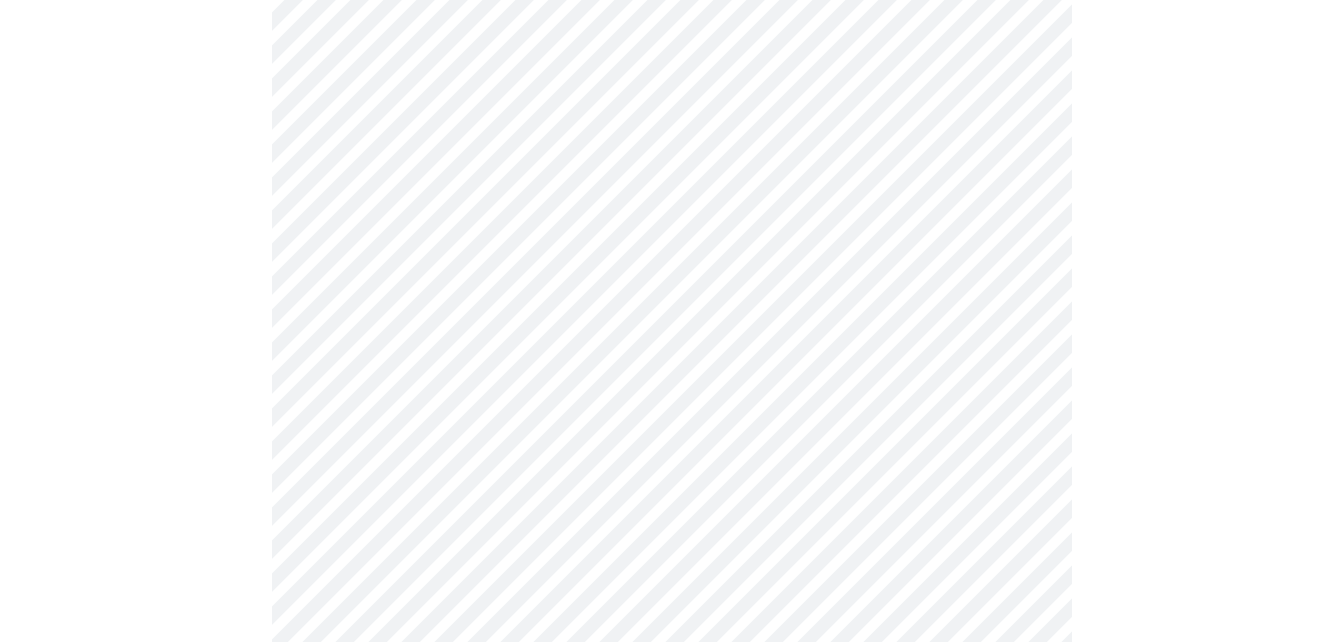 scroll, scrollTop: 968, scrollLeft: 0, axis: vertical 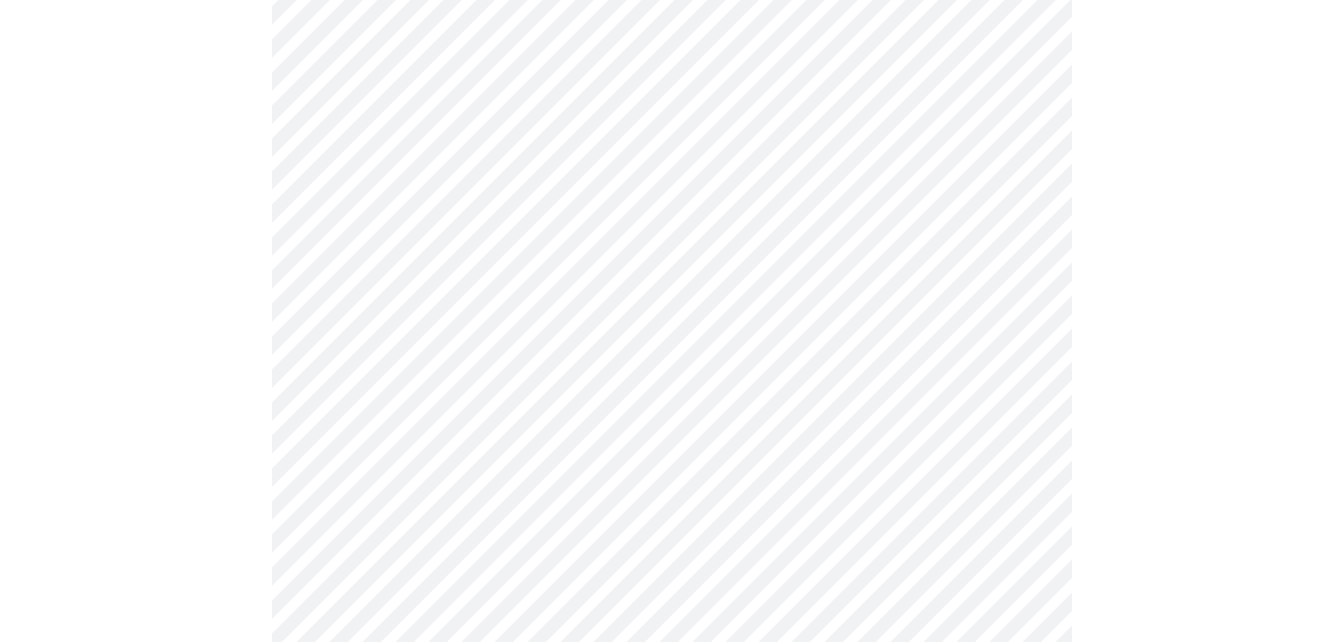click on "MyMenopauseRx Appointments Messaging Labs 1 Uploads Medications Community Refer a Friend Hi [PERSON_NAME]    Intake Questions for [DATE] 12:20pm-12:40pm 3  /  13 Settings Billing Invoices Log out" at bounding box center [671, 258] 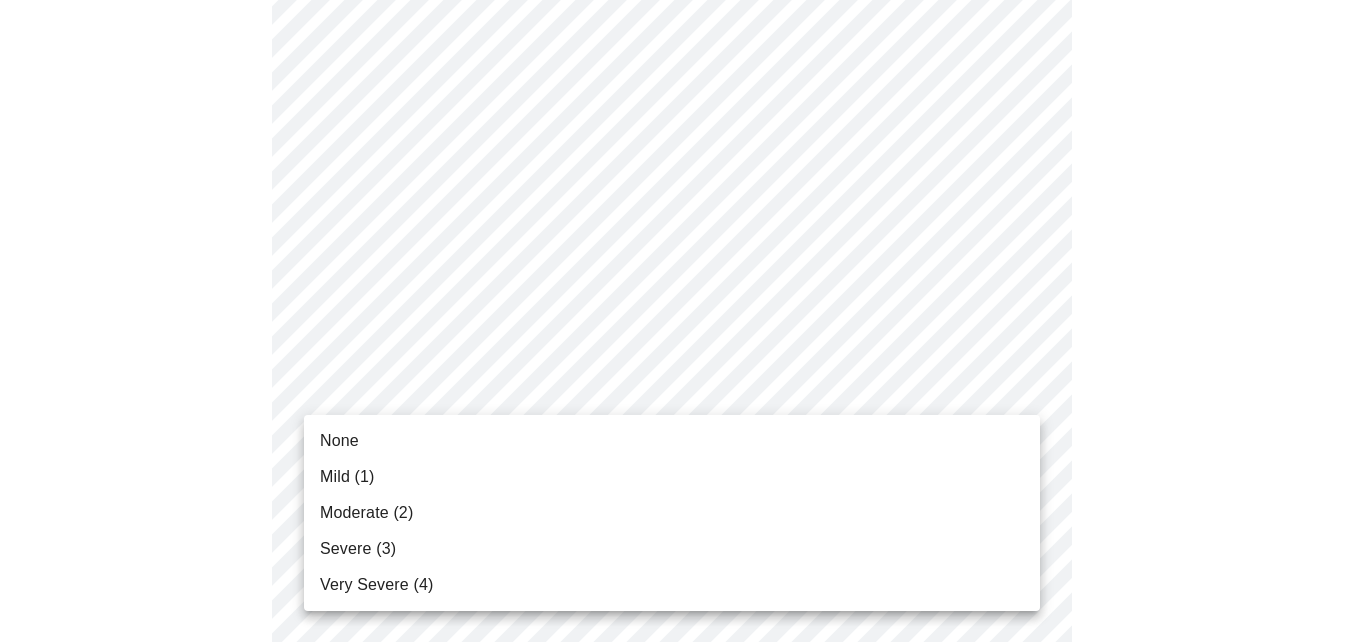 click on "Moderate (2)" at bounding box center (366, 513) 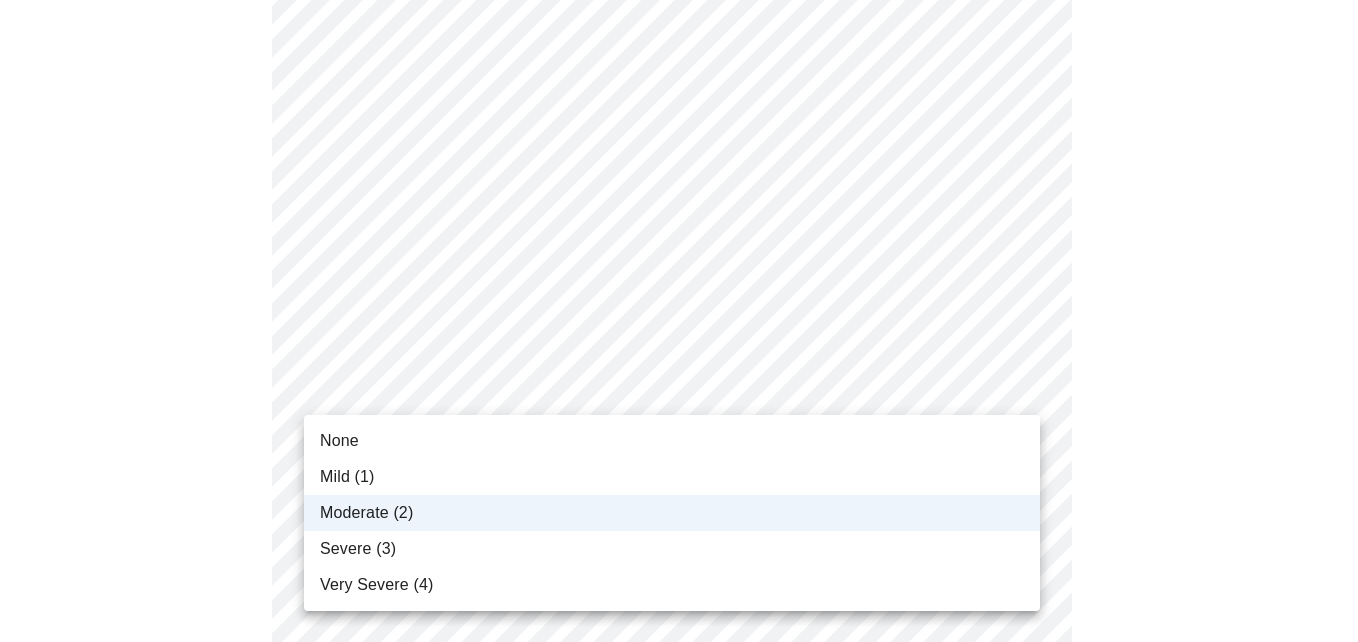 click on "MyMenopauseRx Appointments Messaging Labs 1 Uploads Medications Community Refer a Friend Hi [PERSON_NAME]    Intake Questions for [DATE] 12:20pm-12:40pm 3  /  13 Settings Billing Invoices Log out None Mild (1) Moderate (2) Severe (3) Very Severe (4)" at bounding box center [679, 244] 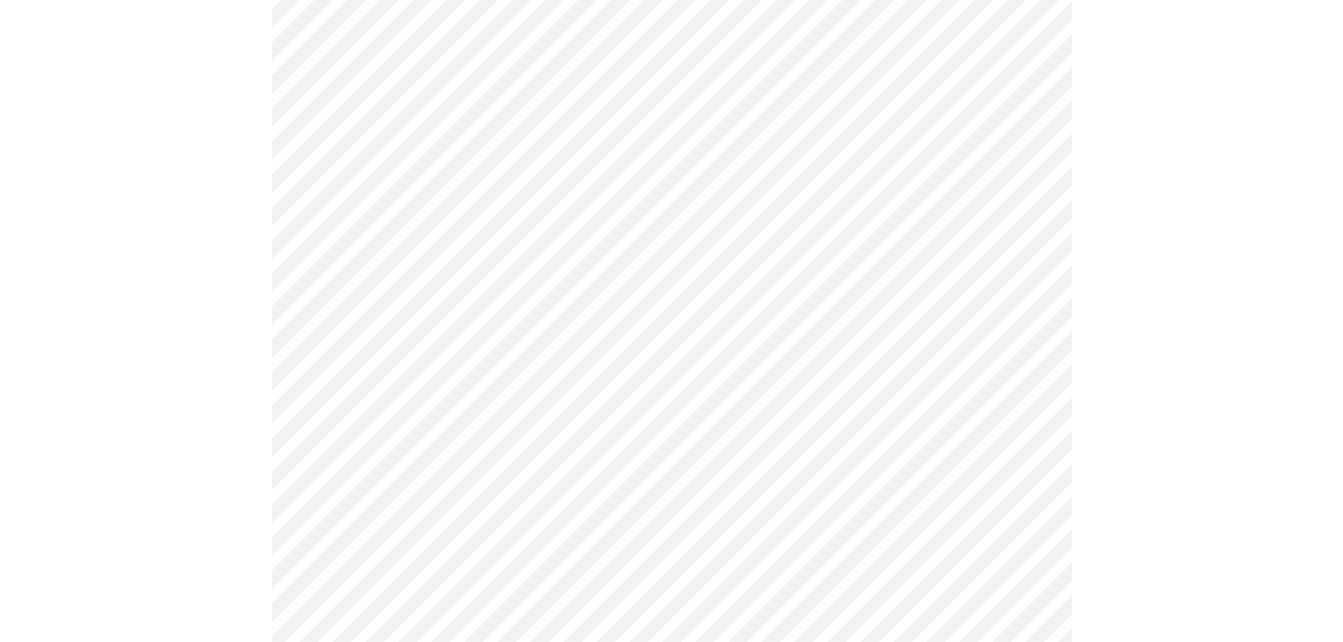 scroll, scrollTop: 370, scrollLeft: 0, axis: vertical 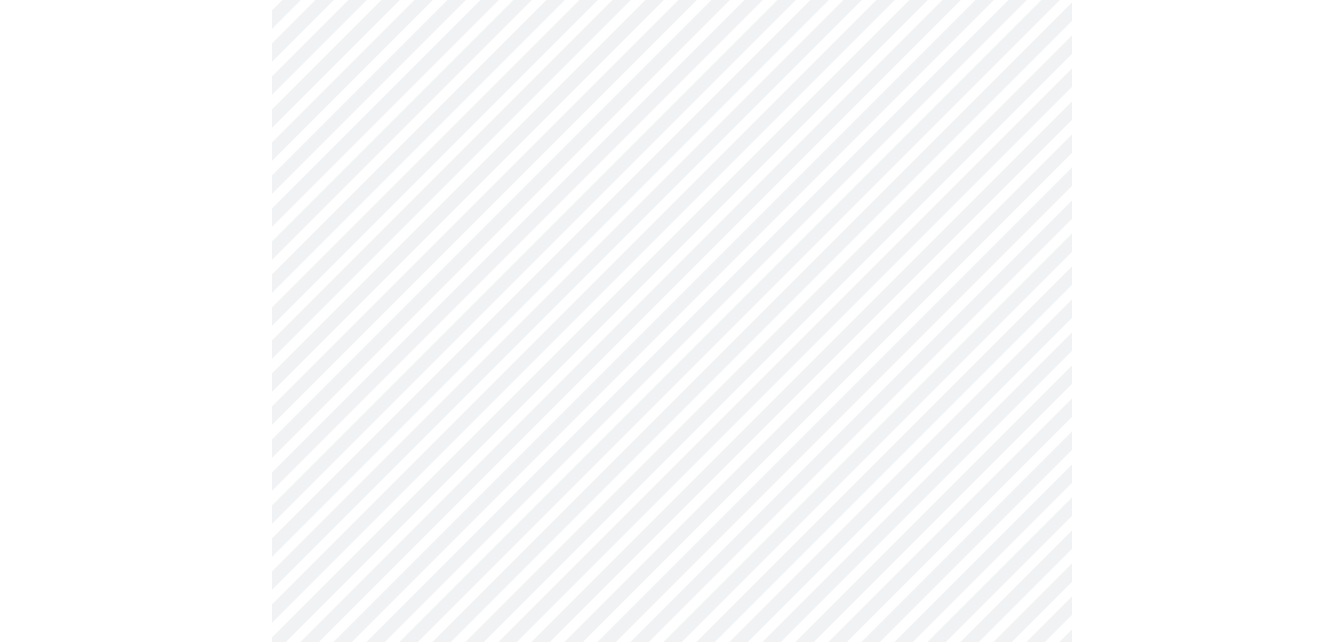 click on "MyMenopauseRx Appointments Messaging Labs 1 Uploads Medications Community Refer a Friend Hi [PERSON_NAME]    Intake Questions for [DATE] 12:20pm-12:40pm 3  /  13 Settings Billing Invoices Log out" at bounding box center [671, 842] 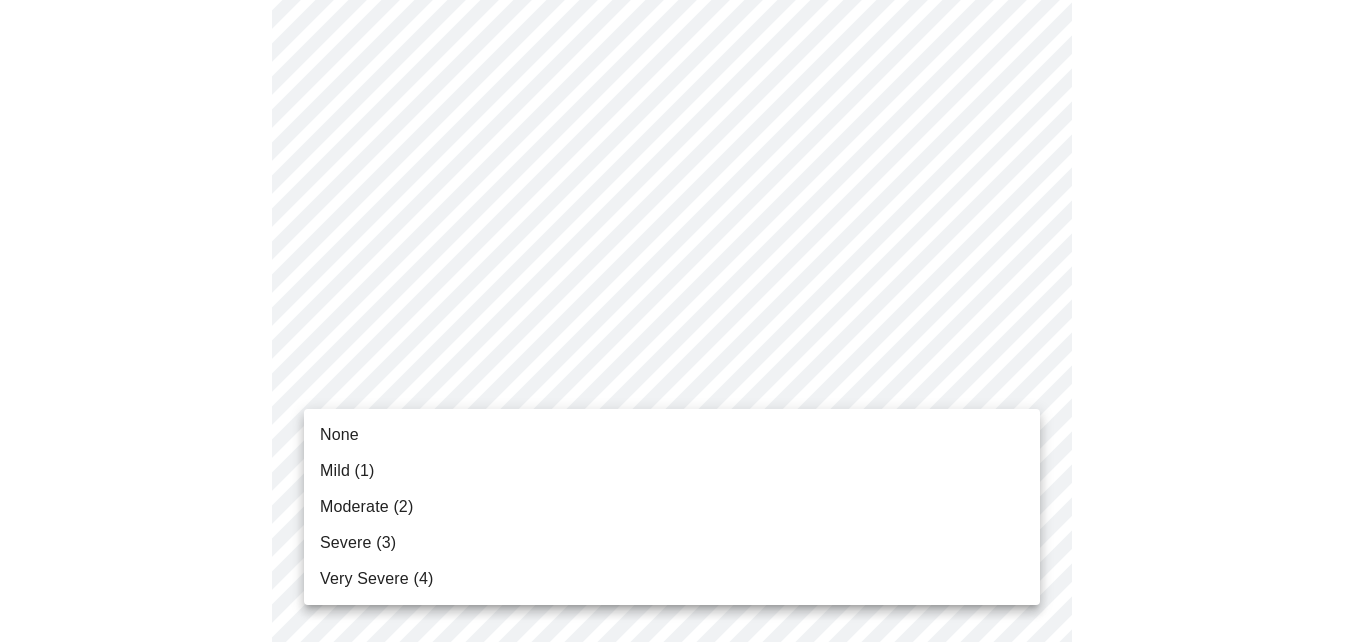 click on "Moderate (2)" at bounding box center [366, 507] 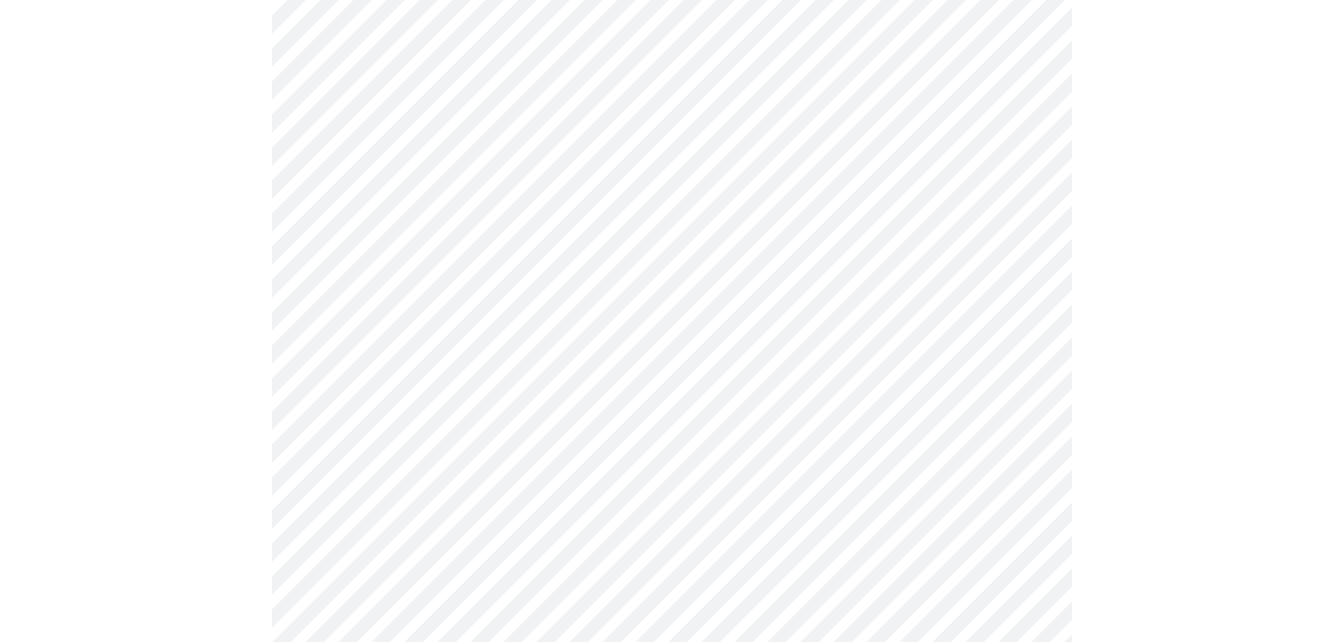 scroll, scrollTop: 795, scrollLeft: 0, axis: vertical 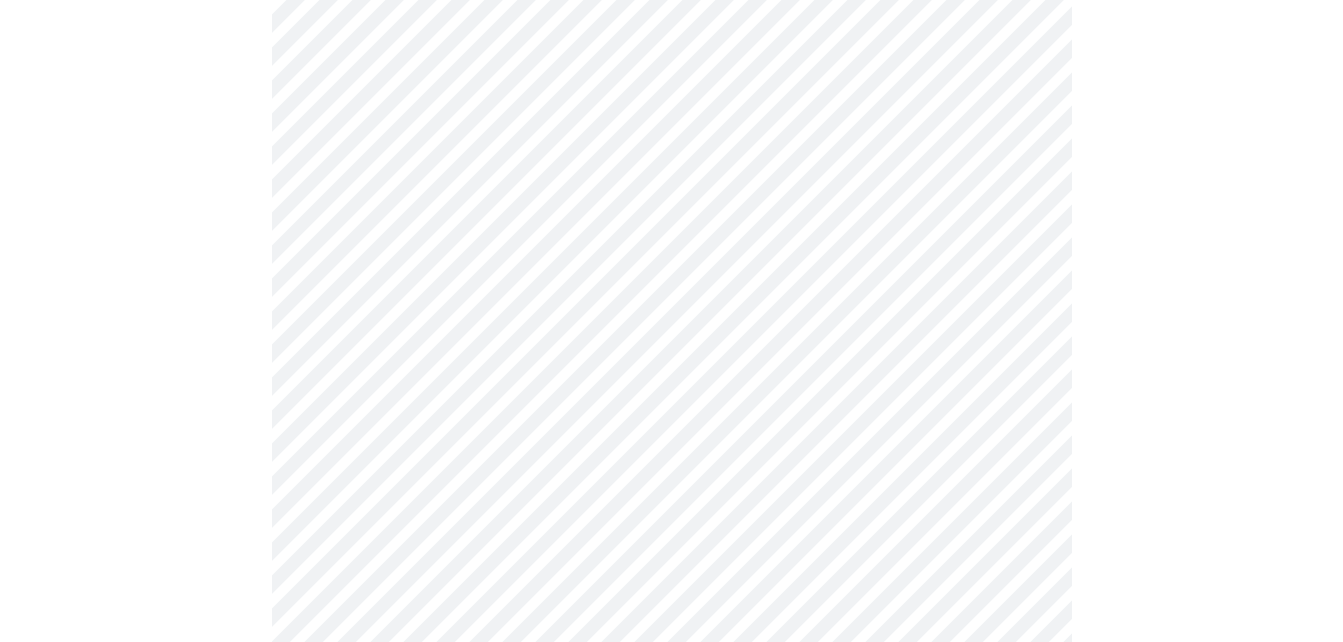 click on "MyMenopauseRx Appointments Messaging Labs 1 Uploads Medications Community Refer a Friend Hi [PERSON_NAME]    Intake Questions for [DATE] 12:20pm-12:40pm 4  /  13 Settings Billing Invoices Log out" at bounding box center [671, 173] 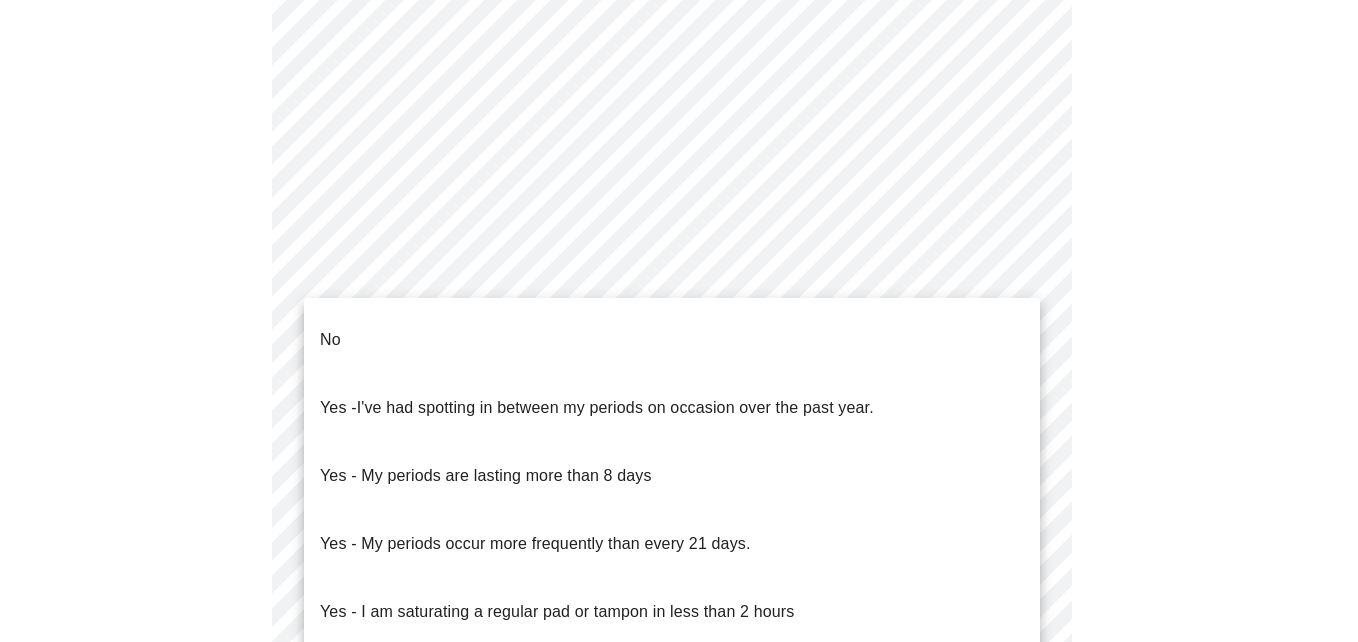 click on "No" at bounding box center (672, 340) 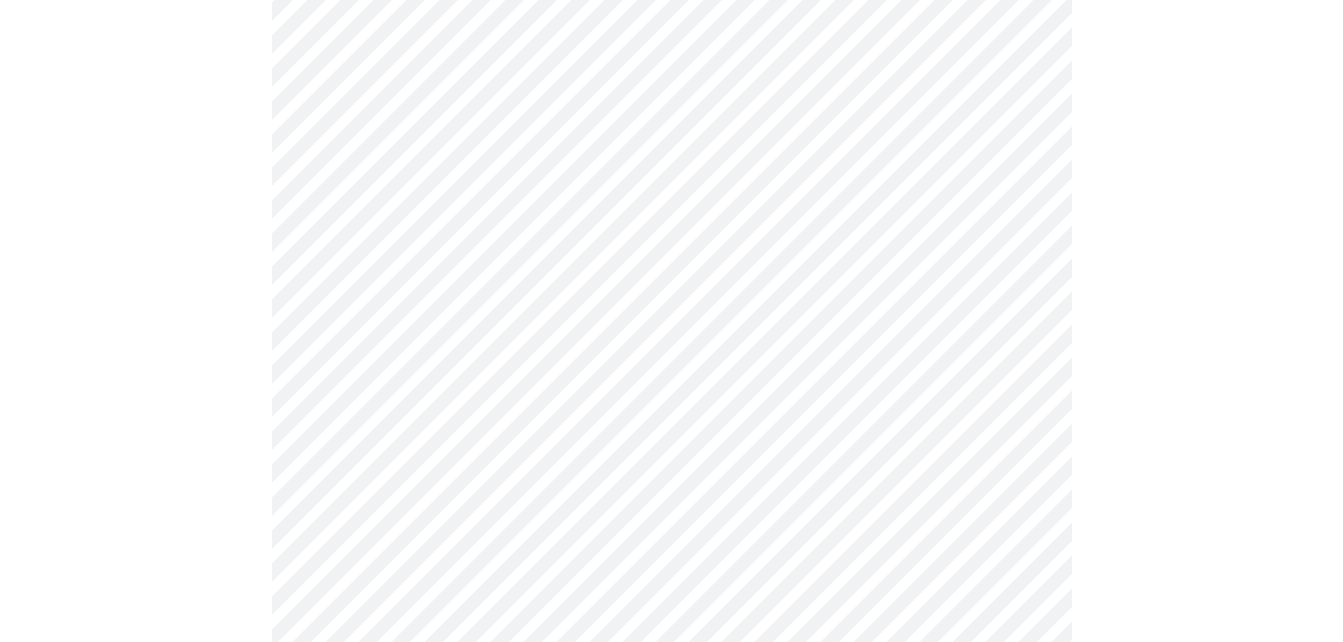 scroll, scrollTop: 940, scrollLeft: 0, axis: vertical 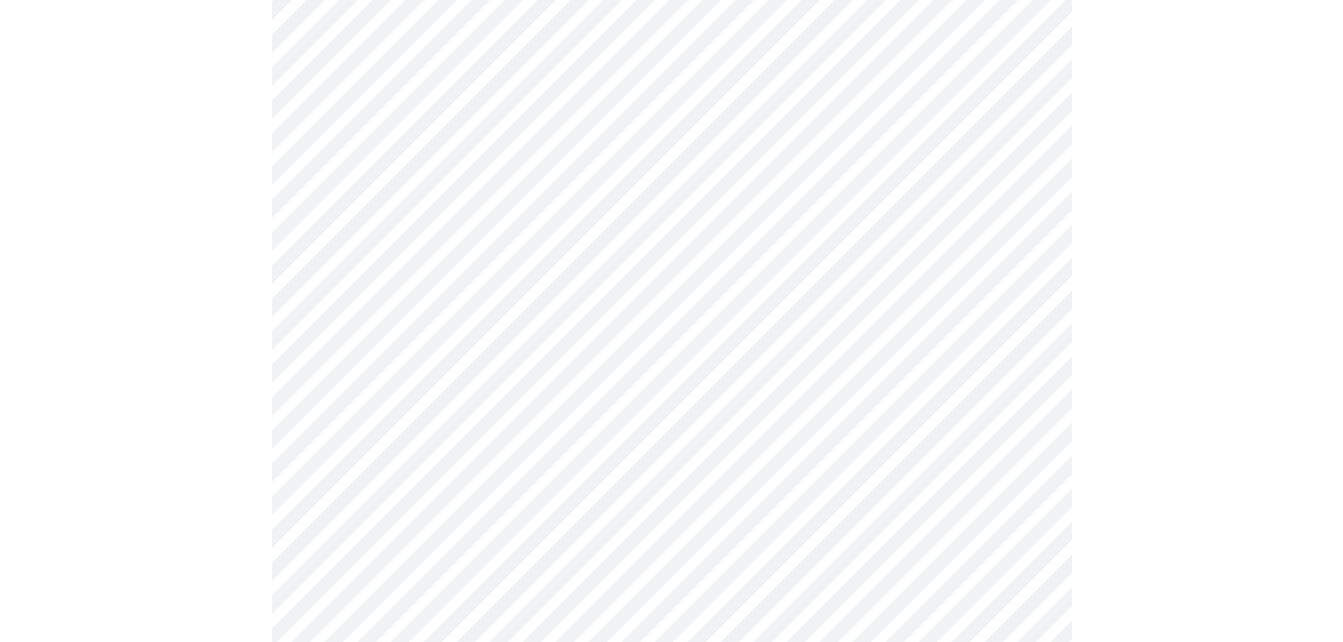 click on "MyMenopauseRx Appointments Messaging Labs 1 Uploads Medications Community Refer a Friend Hi [PERSON_NAME]    Intake Questions for [DATE] 12:20pm-12:40pm 4  /  13 Settings Billing Invoices Log out" at bounding box center (671, 22) 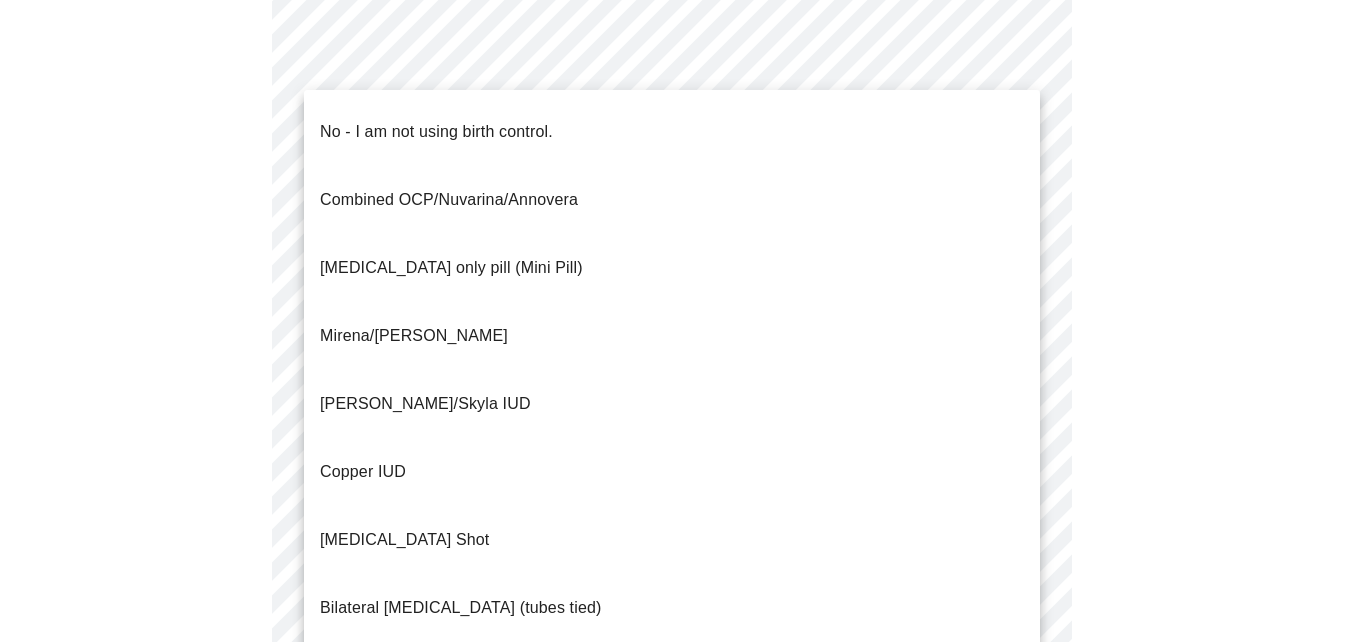 click on "No - I am not using birth control." at bounding box center (436, 132) 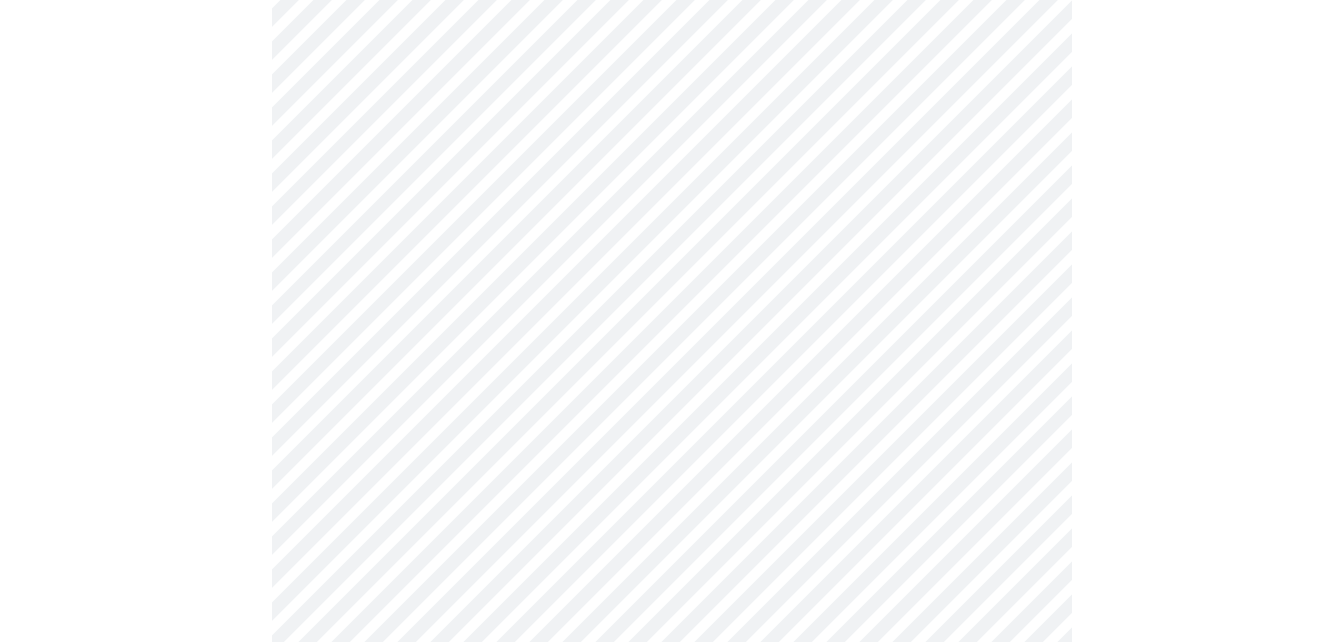 scroll, scrollTop: 1175, scrollLeft: 0, axis: vertical 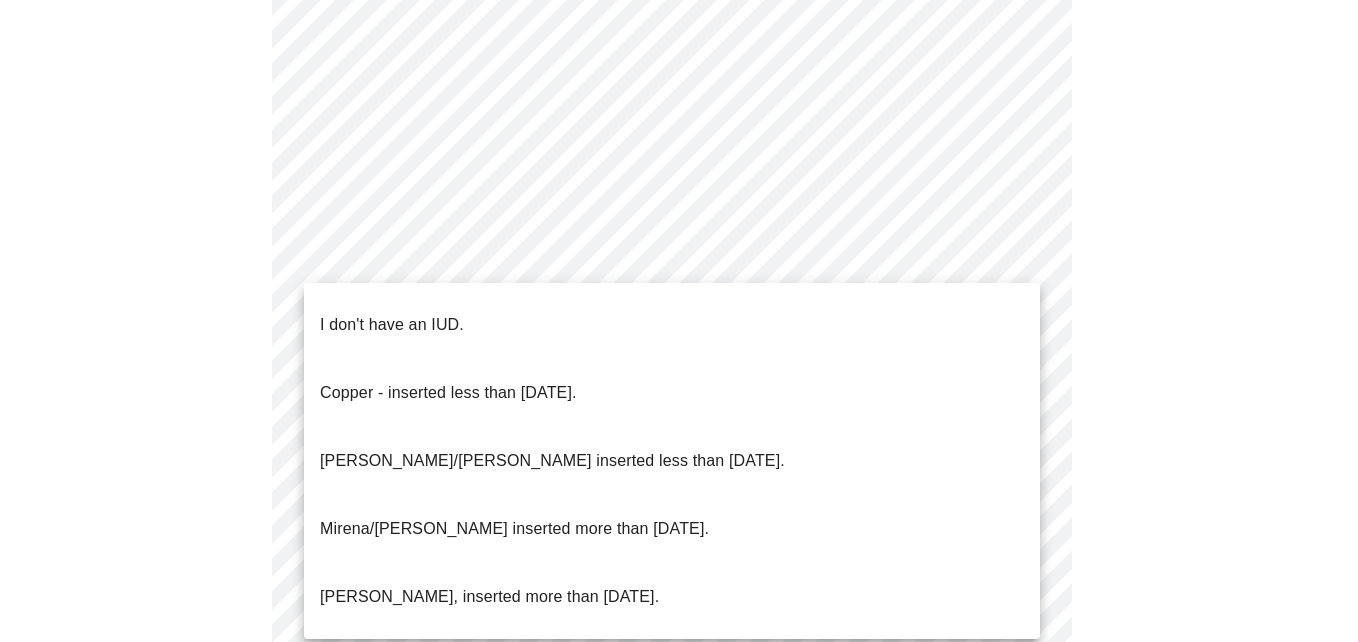 click on "MyMenopauseRx Appointments Messaging Labs 1 Uploads Medications Community Refer a Friend Hi [PERSON_NAME]    Intake Questions for [DATE] 12:20pm-12:40pm 4  /  13 Settings Billing Invoices Log out I don't have an IUD.
Copper - inserted less than [DATE].
[PERSON_NAME]/[PERSON_NAME] inserted less than [DATE].
[PERSON_NAME]/[PERSON_NAME] inserted more than [DATE].
[PERSON_NAME], inserted more than [DATE]." at bounding box center [679, -219] 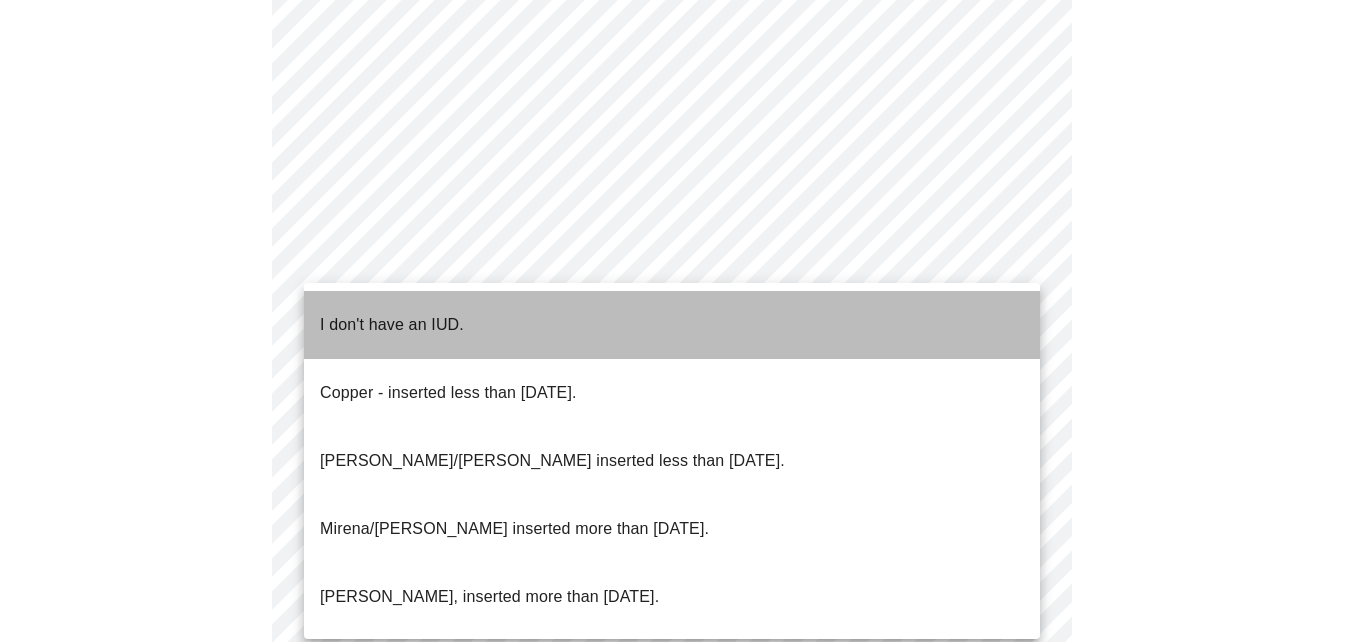 click on "I don't have an IUD." at bounding box center (392, 325) 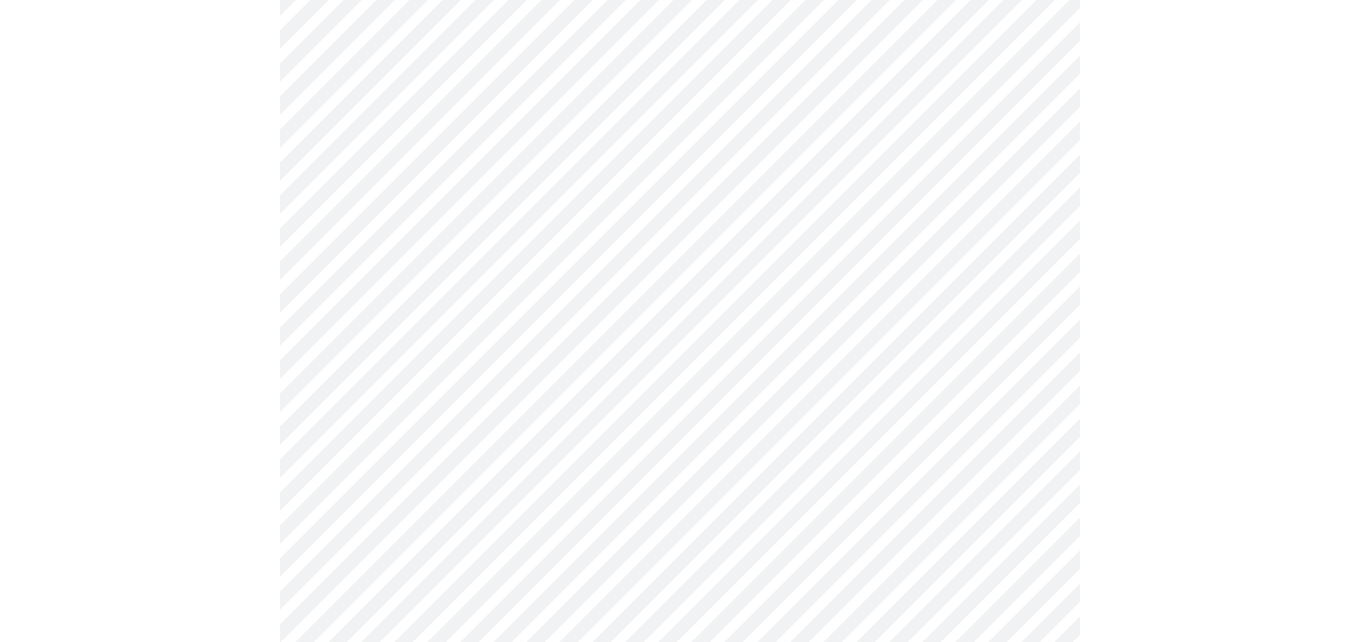scroll, scrollTop: 1215, scrollLeft: 0, axis: vertical 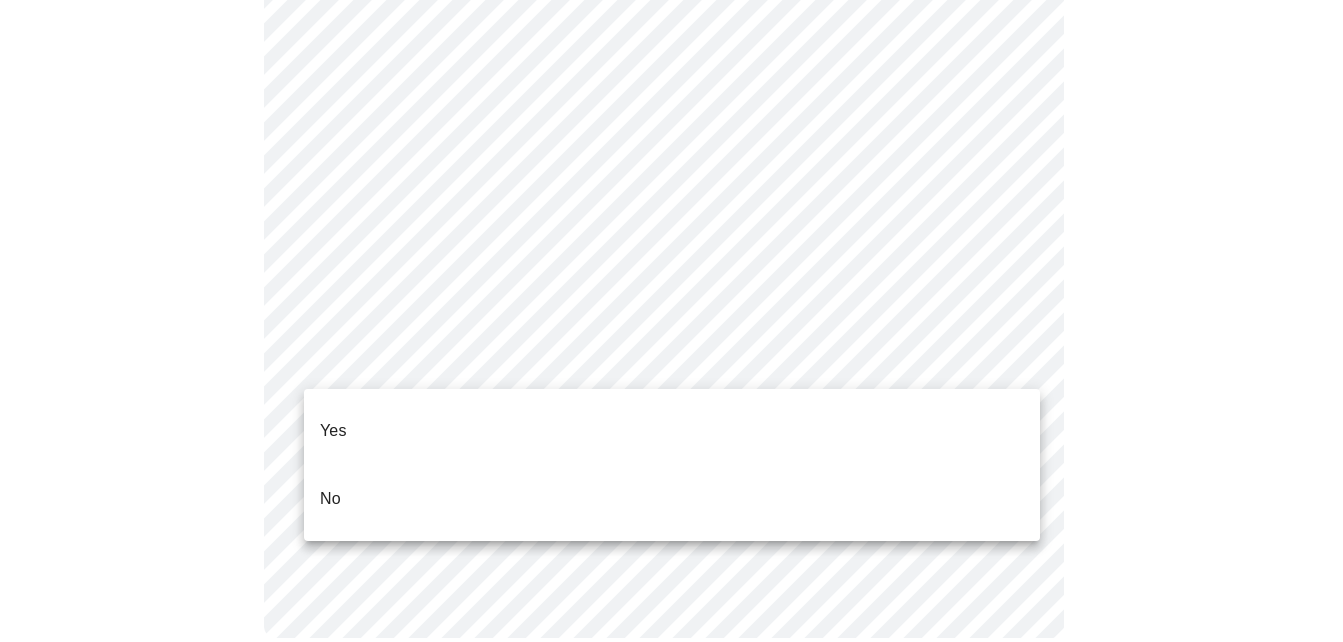 click on "MyMenopauseRx Appointments Messaging Labs 1 Uploads Medications Community Refer a Friend Hi [PERSON_NAME]    Intake Questions for [DATE] 12:20pm-12:40pm 4  /  13 Settings Billing Invoices Log out Yes
No" at bounding box center [671, -265] 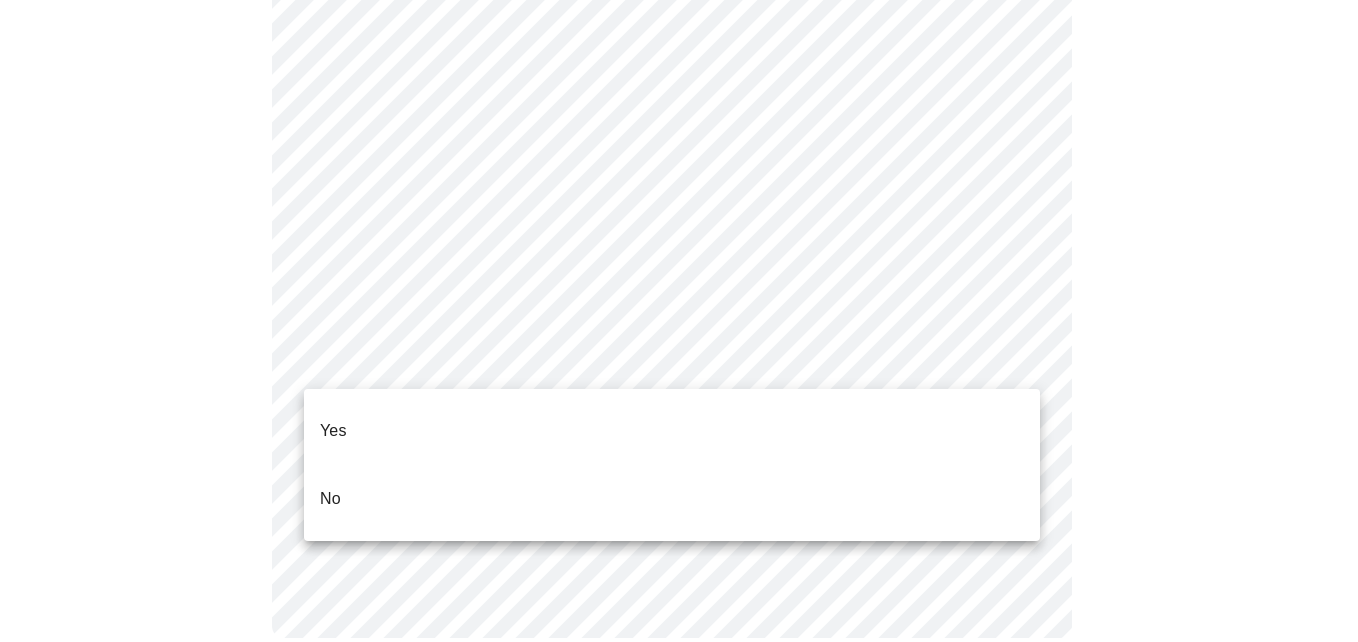 click on "No" at bounding box center (672, 499) 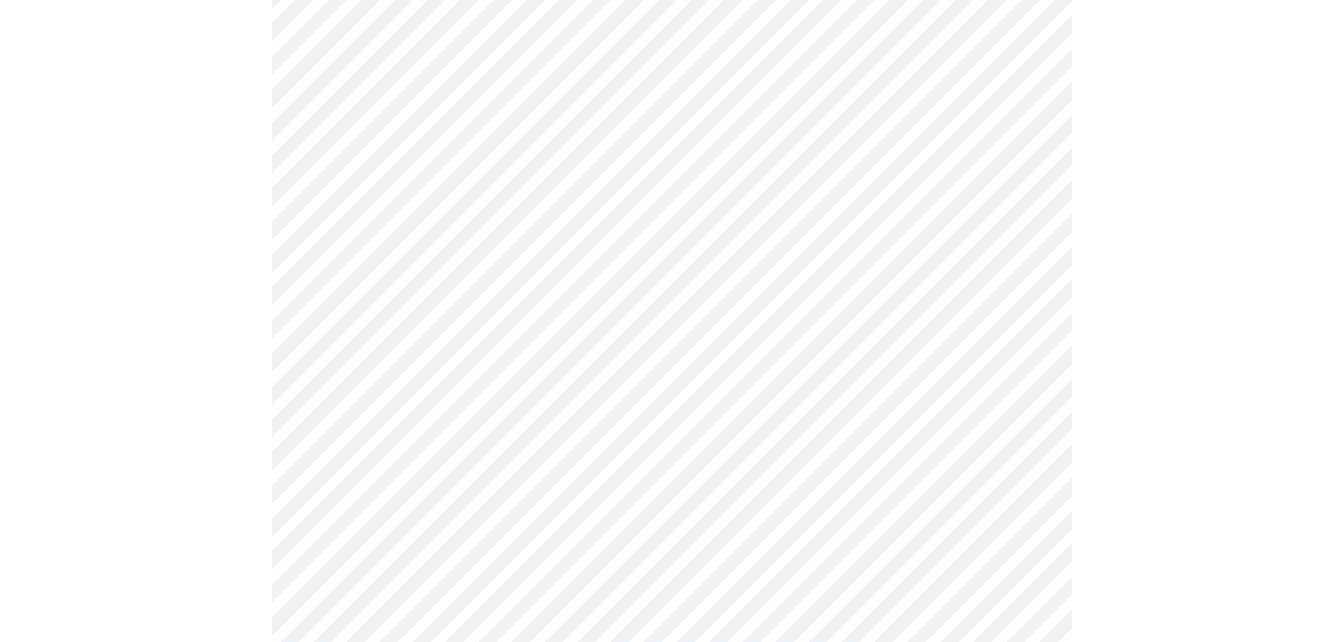 scroll, scrollTop: 5112, scrollLeft: 0, axis: vertical 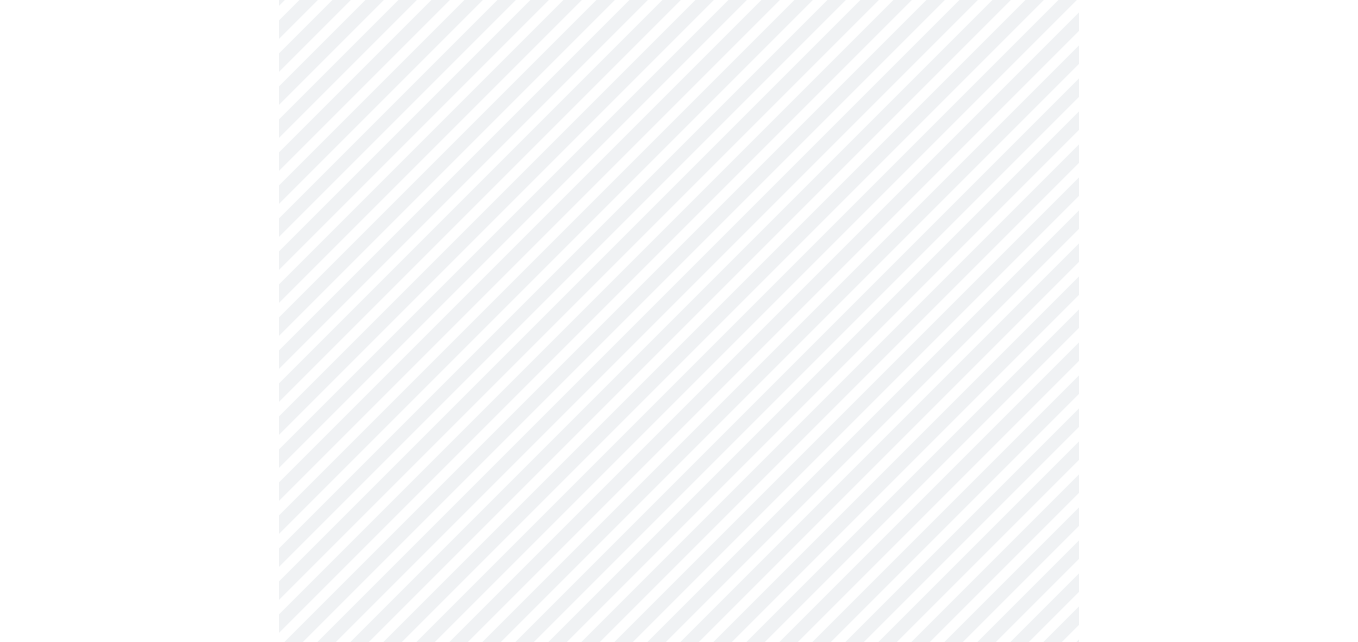 click on "MyMenopauseRx Appointments Messaging Labs 1 Uploads Medications Community Refer a Friend Hi [PERSON_NAME]    Intake Questions for [DATE] 12:20pm-12:40pm 7  /  13 Settings Billing Invoices Log out" at bounding box center (679, -1905) 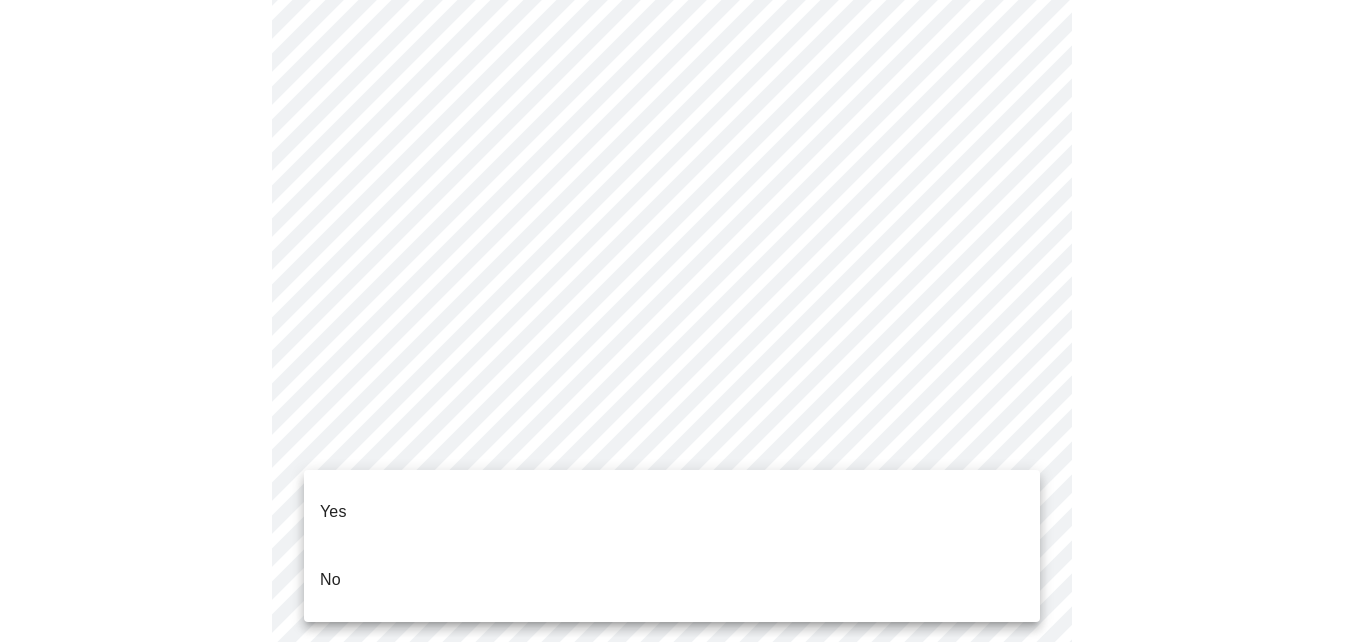 click on "No" at bounding box center (672, 580) 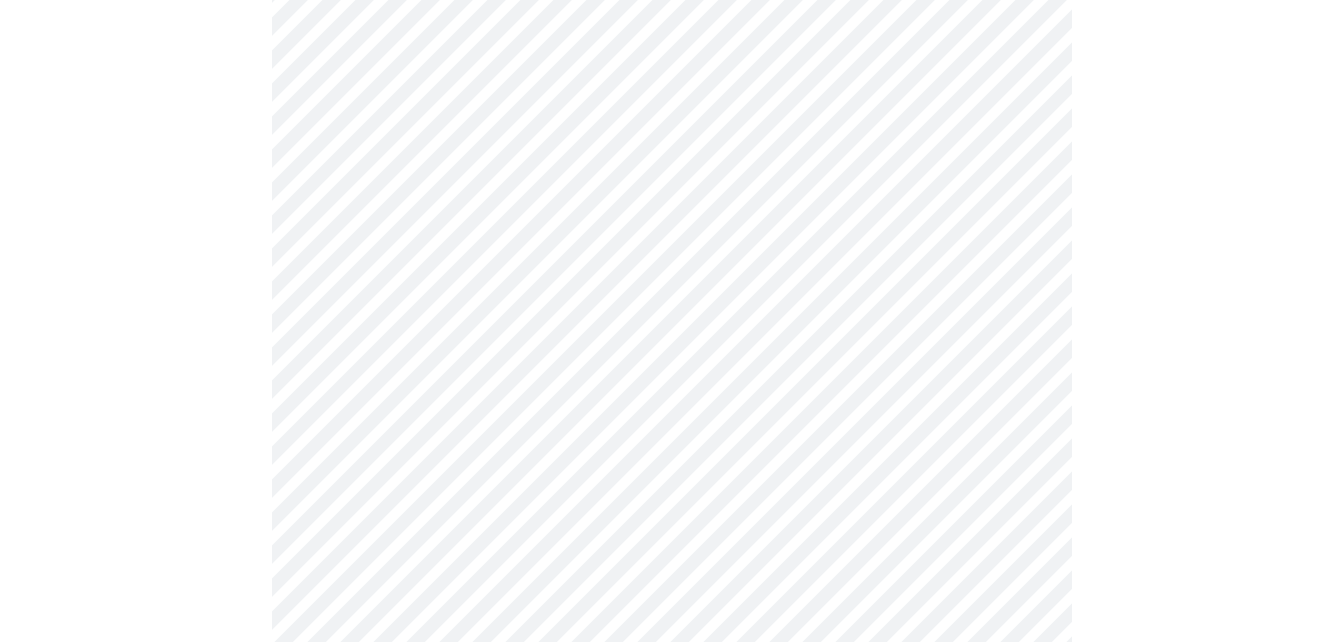 scroll, scrollTop: 978, scrollLeft: 0, axis: vertical 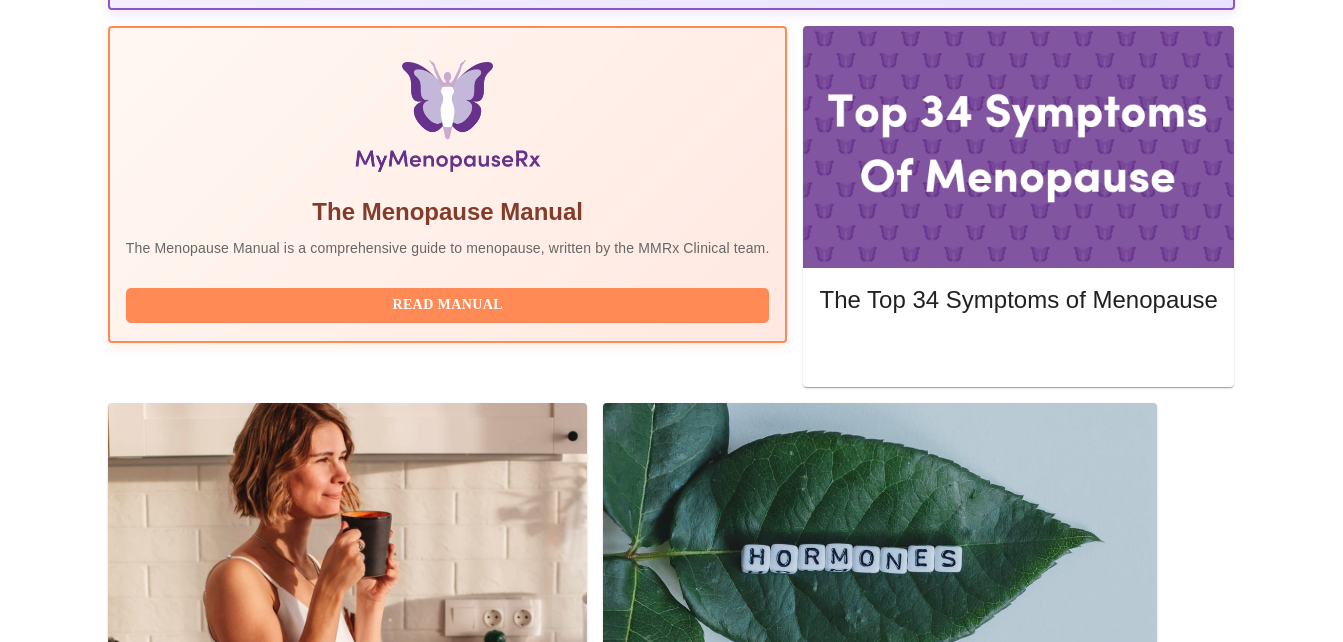 click on "Join Waiting Room" at bounding box center [1129, 1610] 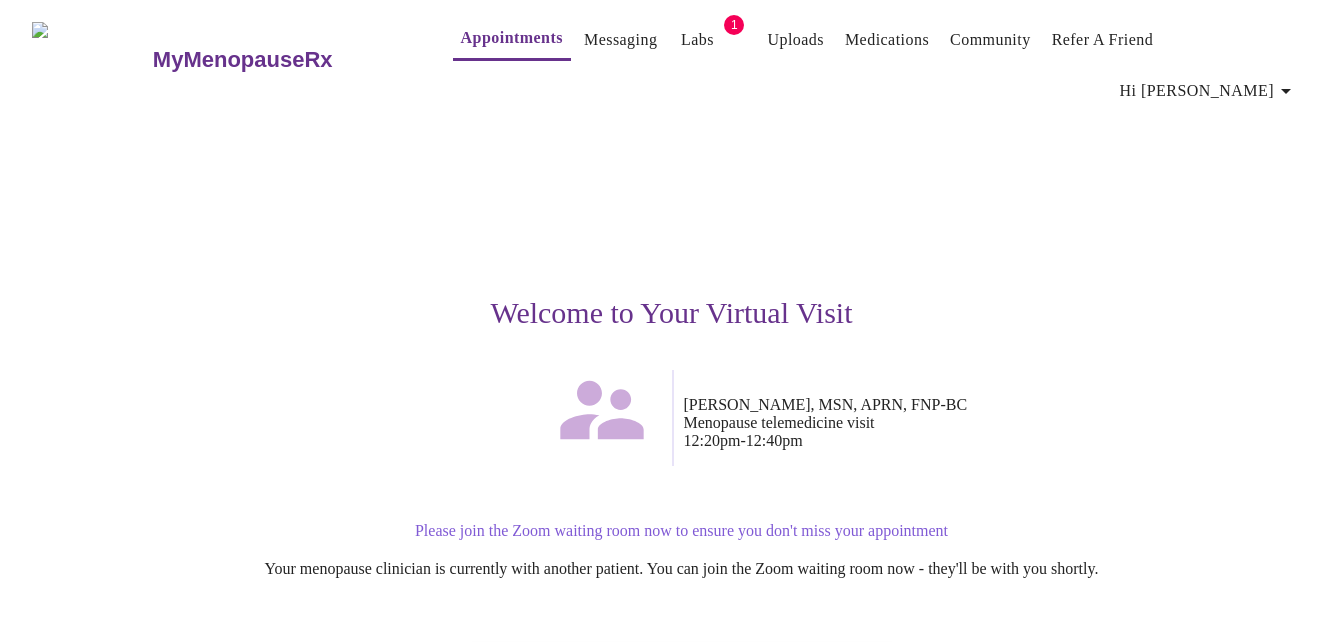 scroll, scrollTop: 193, scrollLeft: 0, axis: vertical 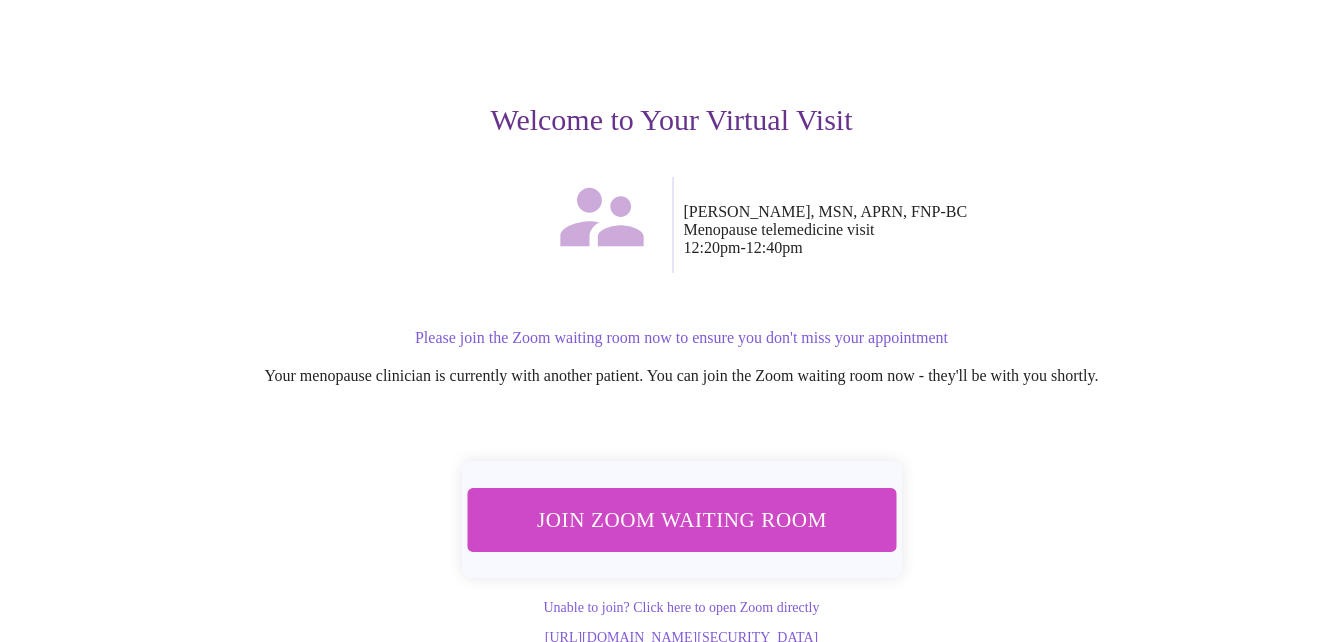 click on "Join Zoom Waiting Room" at bounding box center [682, 519] 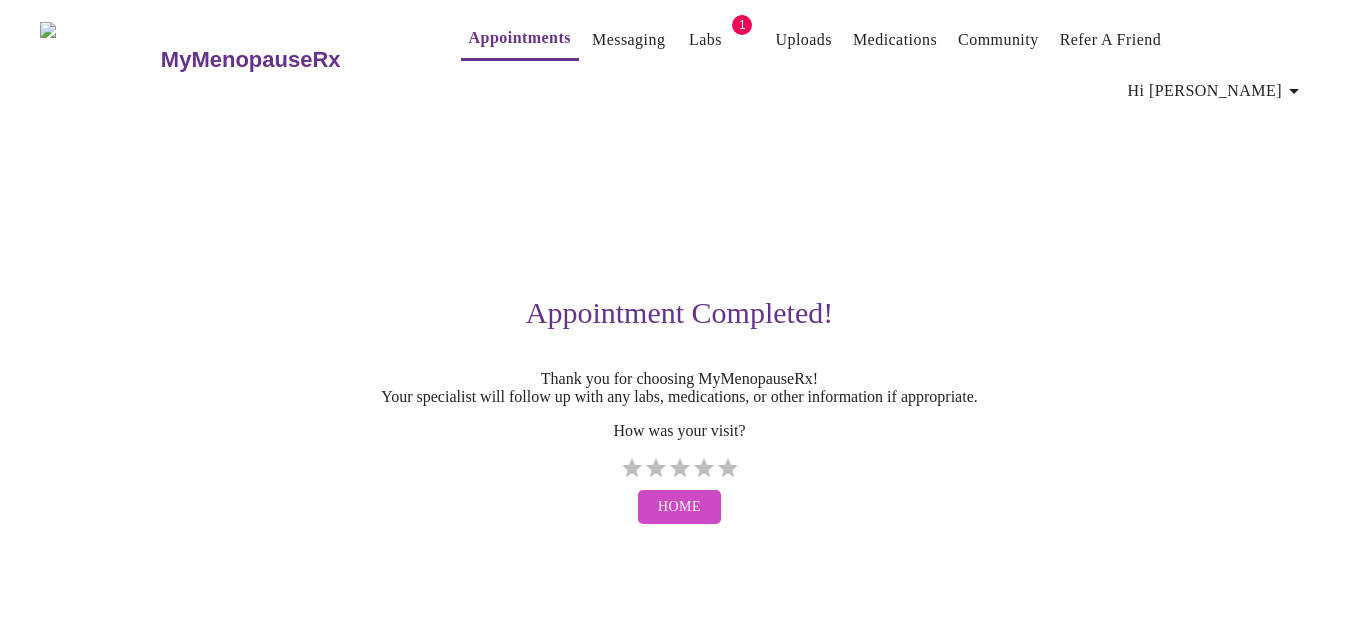 scroll, scrollTop: 0, scrollLeft: 0, axis: both 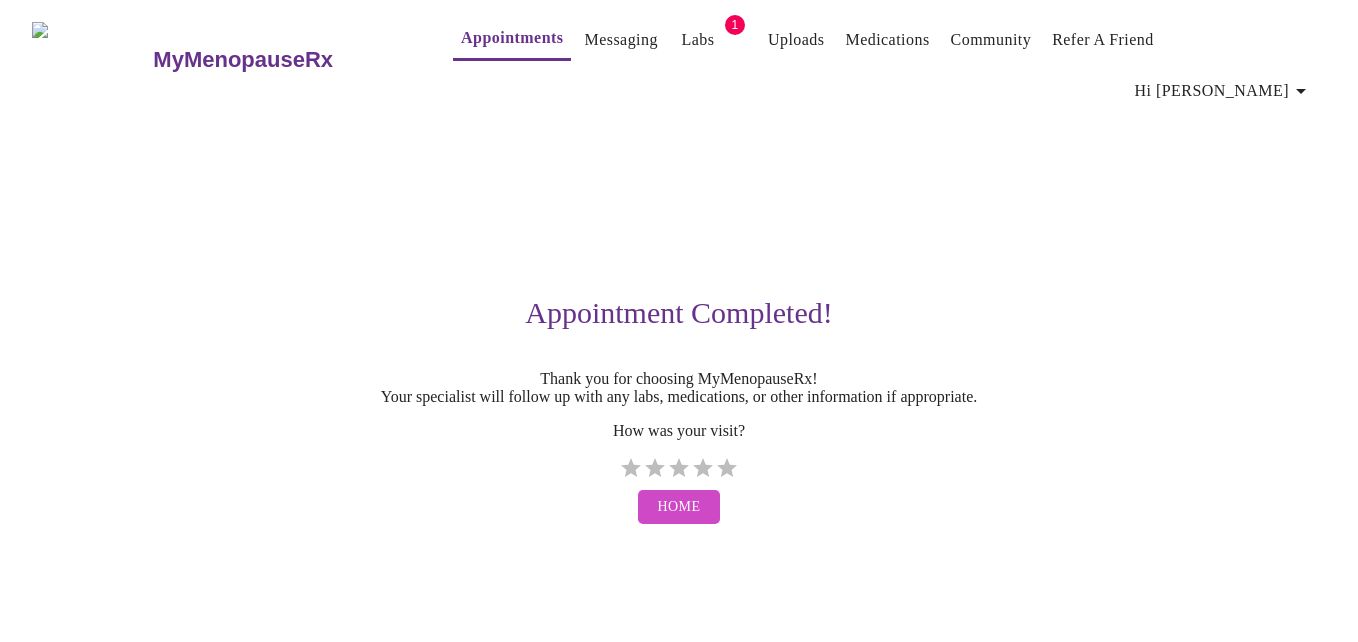 click on "Appointment Completed! Thank you for choosing MyMenopauseRx!  Your specialist will follow up with any labs, medications, or other information if appropriate. How was your visit? 1 Star 2 Stars 3 Stars 4 Stars 5 Stars Home" at bounding box center [679, 322] 